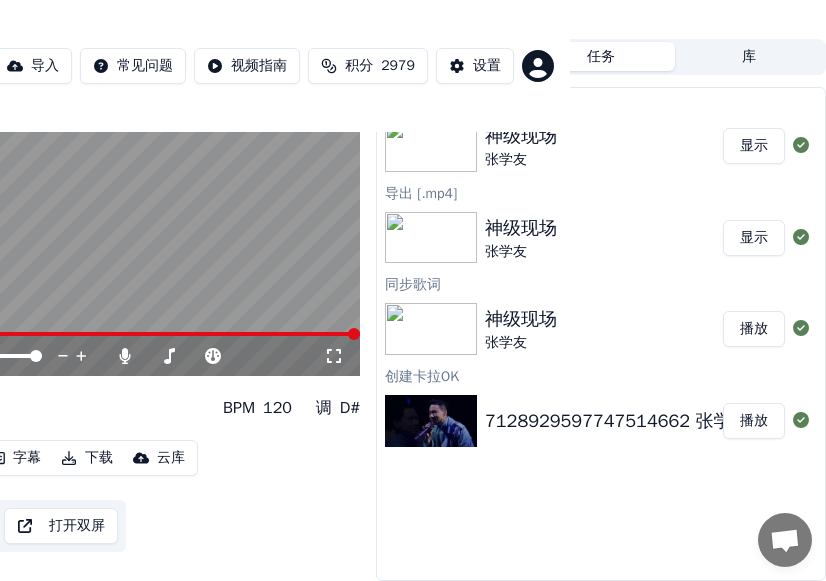 scroll, scrollTop: 110, scrollLeft: 256, axis: both 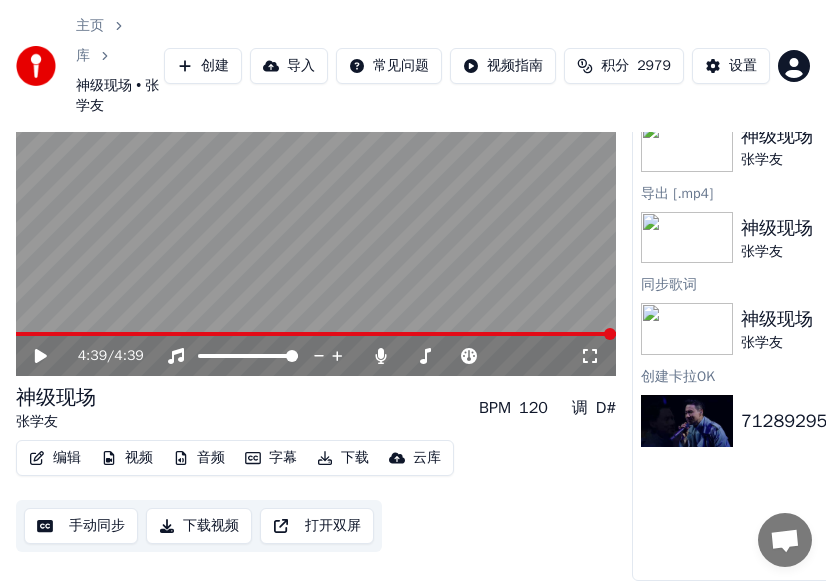 click on "主页" at bounding box center (90, 26) 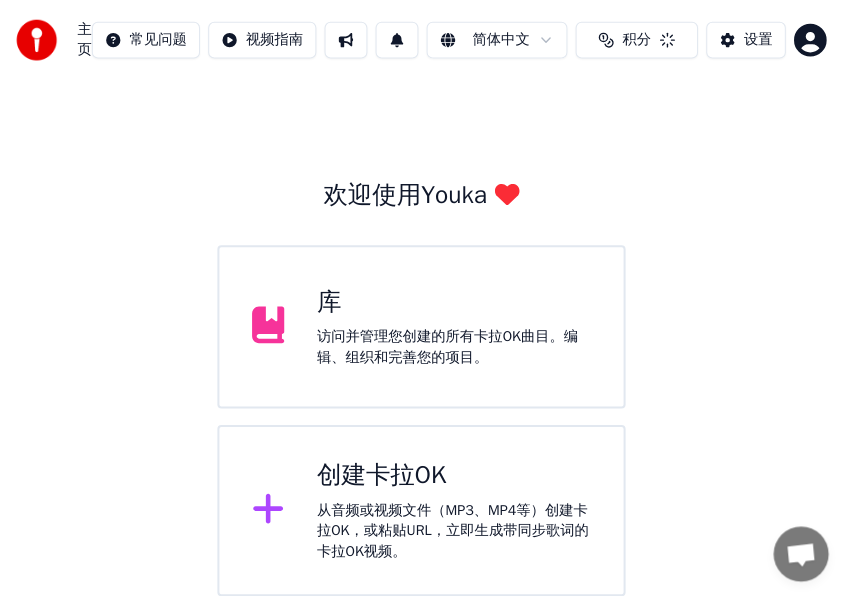 scroll, scrollTop: 2, scrollLeft: 0, axis: vertical 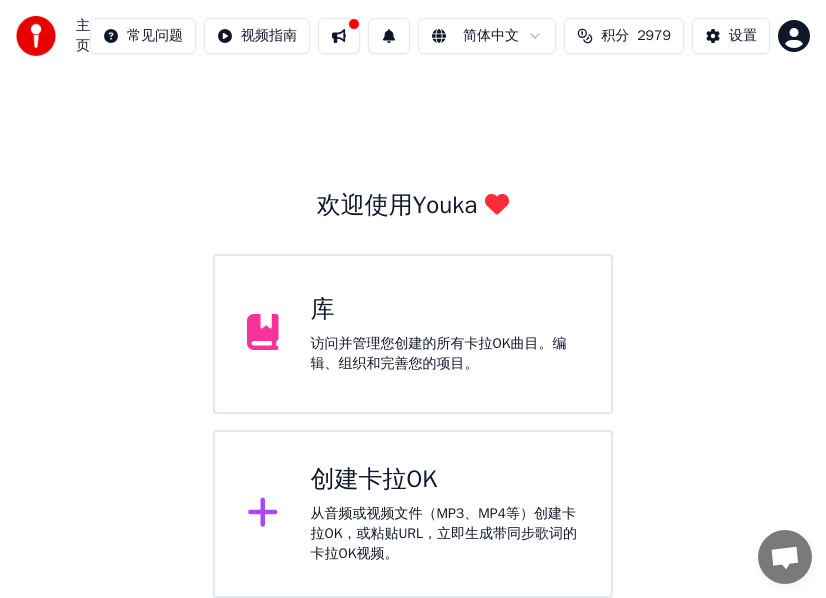 click on "从音频或视频文件（MP3、MP4等）创建卡拉OK，或粘贴URL，立即生成带同步歌词的卡拉OK视频。" at bounding box center (445, 534) 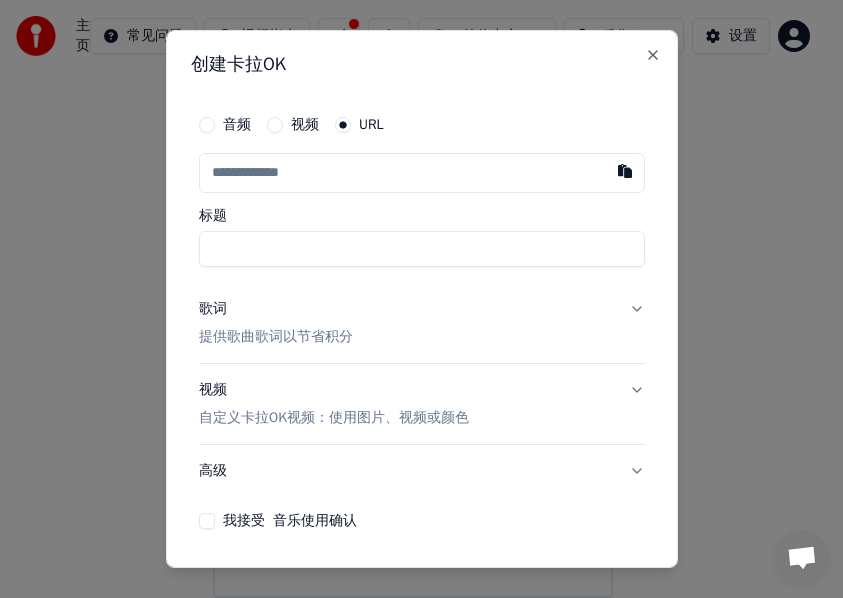 click at bounding box center (422, 173) 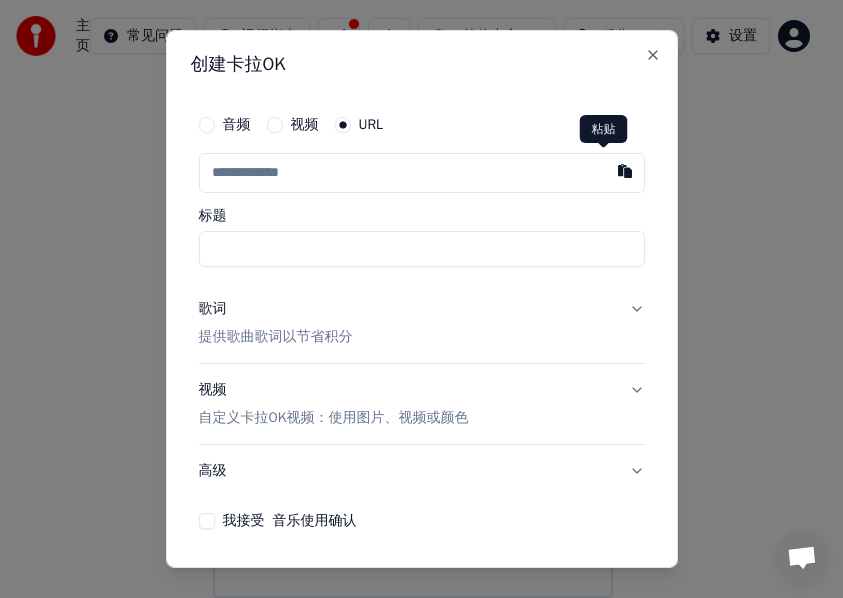 click at bounding box center (625, 171) 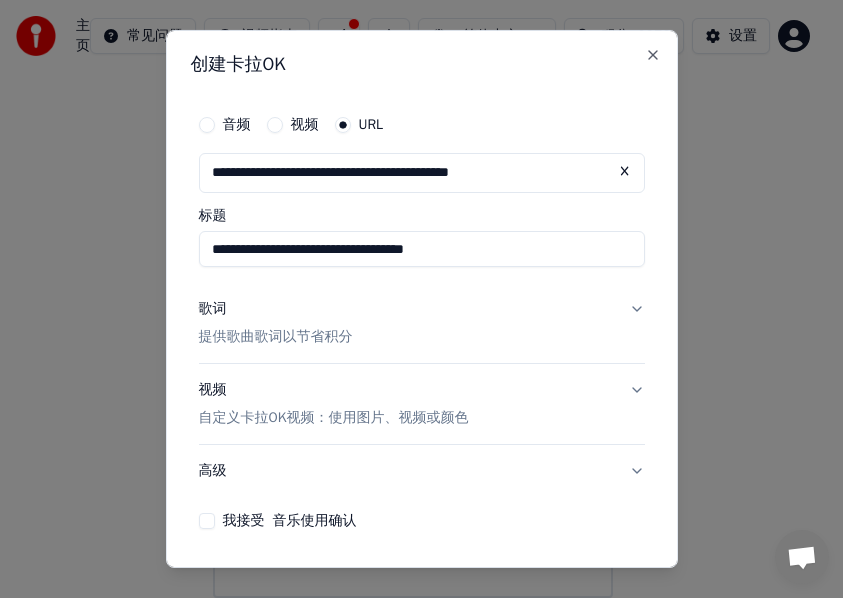 type on "**********" 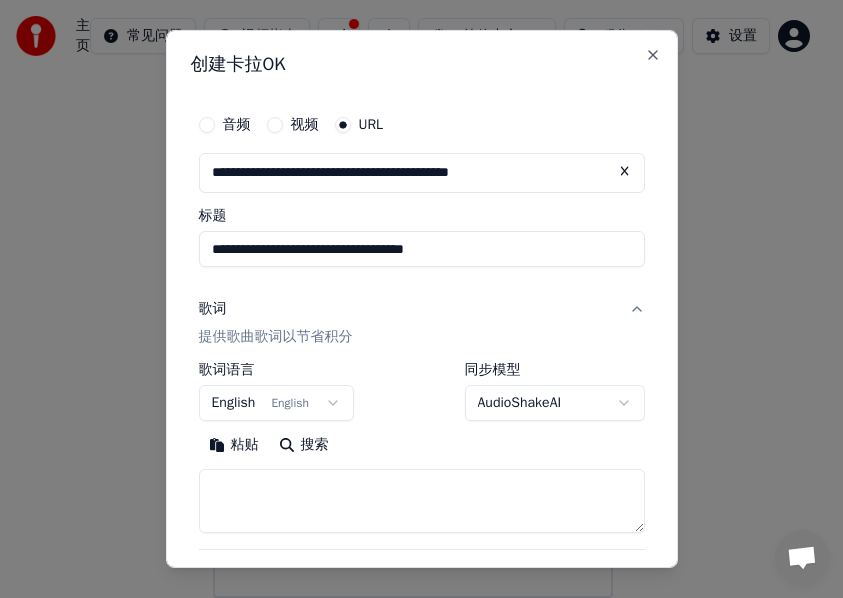 drag, startPoint x: 402, startPoint y: 339, endPoint x: 400, endPoint y: 306, distance: 33.06055 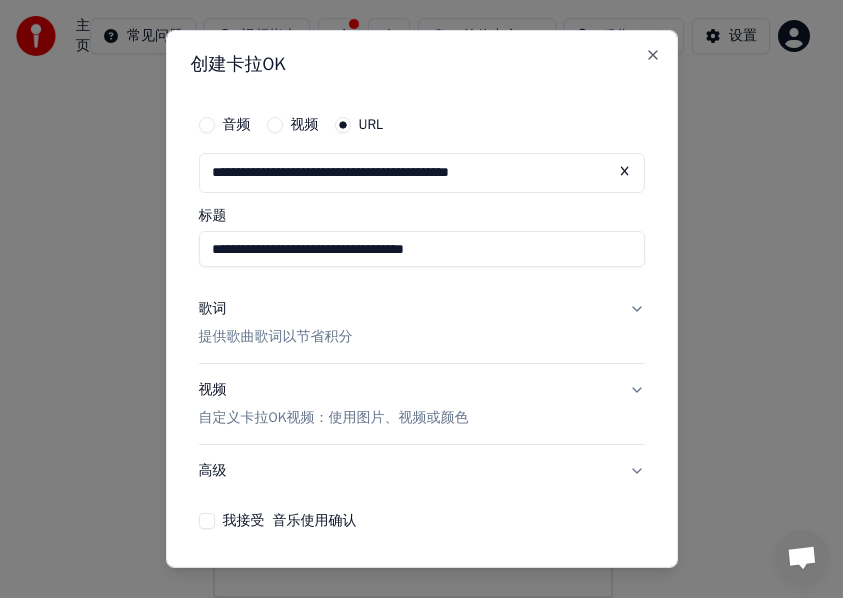 click on "歌词" at bounding box center [213, 309] 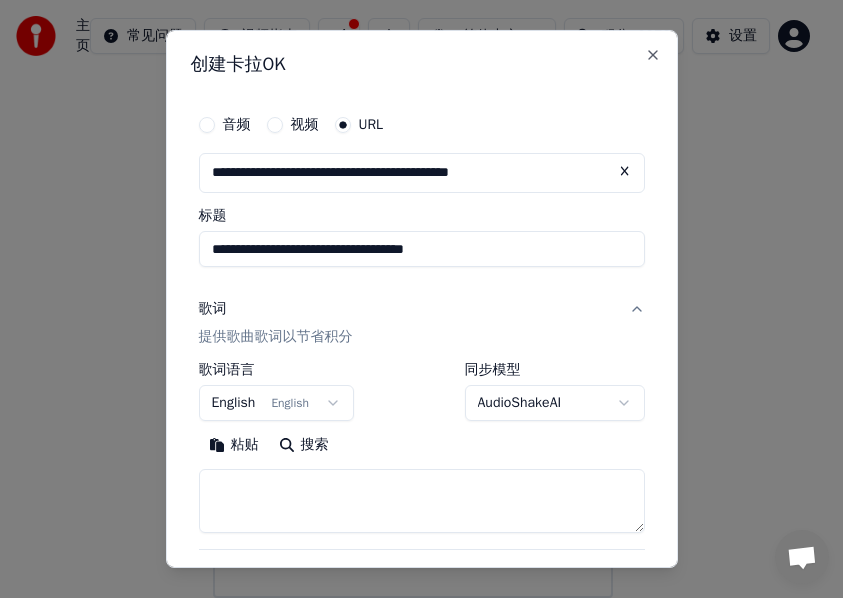 scroll, scrollTop: 128, scrollLeft: 0, axis: vertical 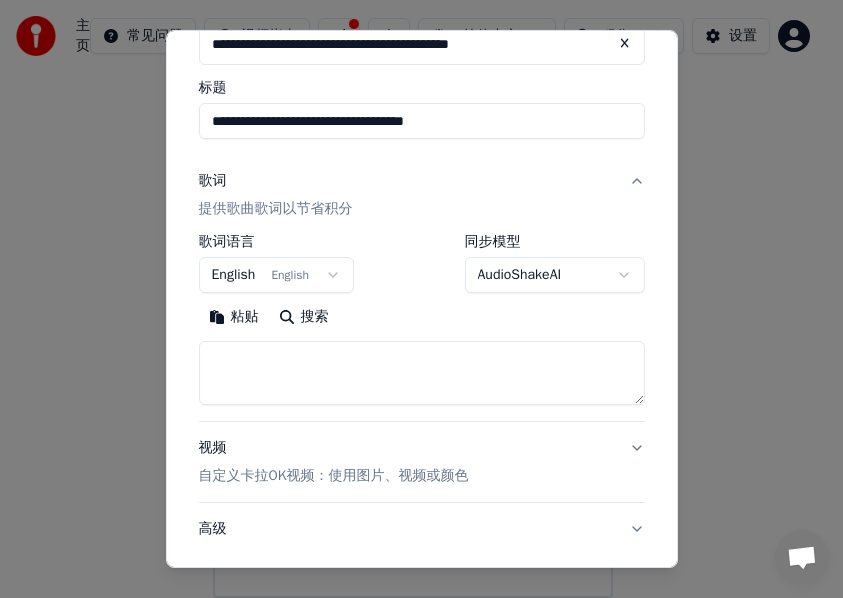 click at bounding box center [422, 373] 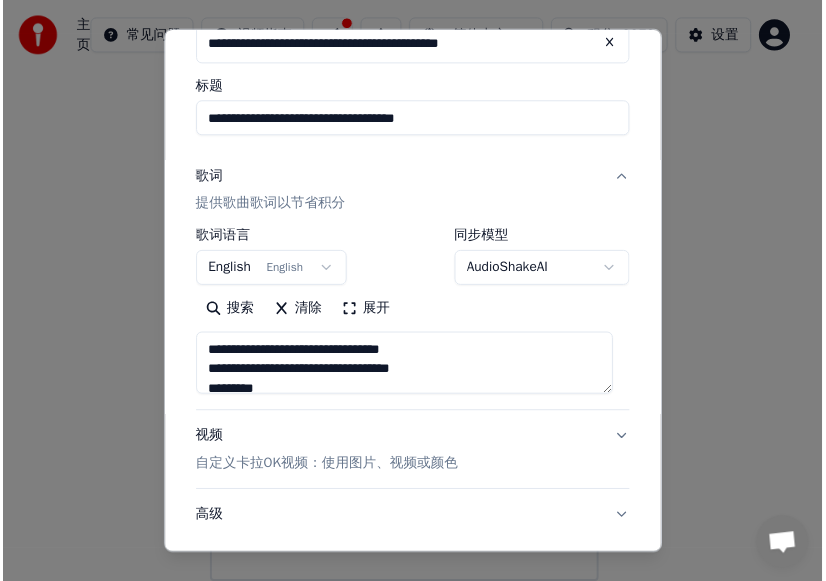 scroll, scrollTop: 256, scrollLeft: 0, axis: vertical 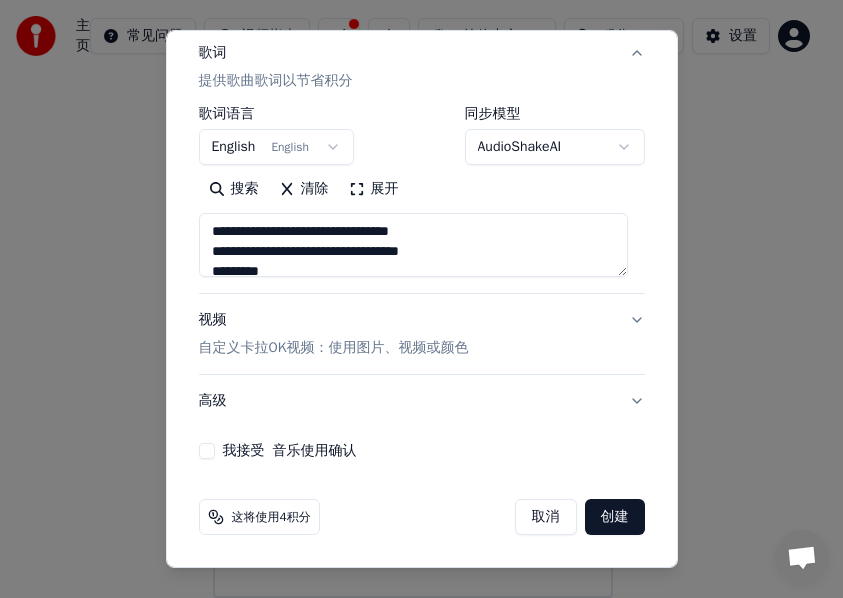 click on "我接受   音乐使用确认" at bounding box center (207, 451) 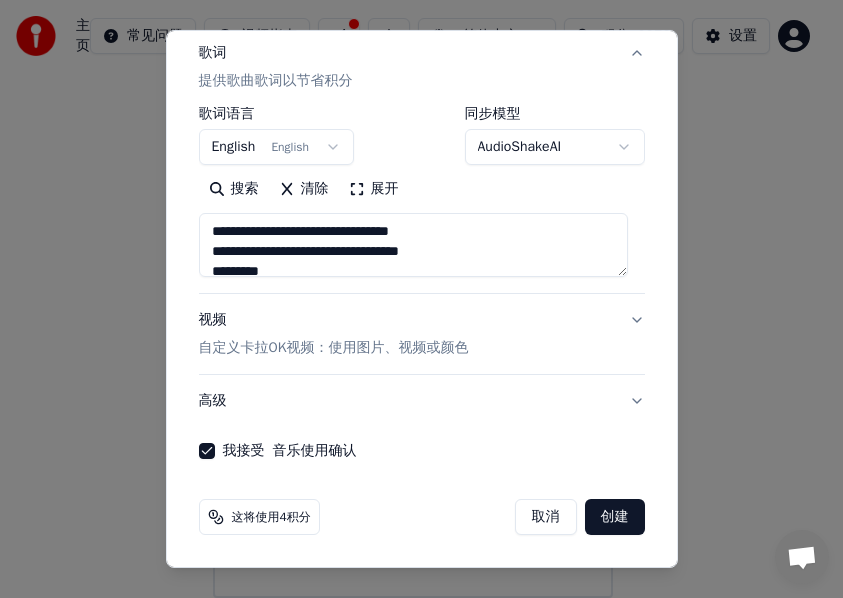 click on "创建" at bounding box center [615, 517] 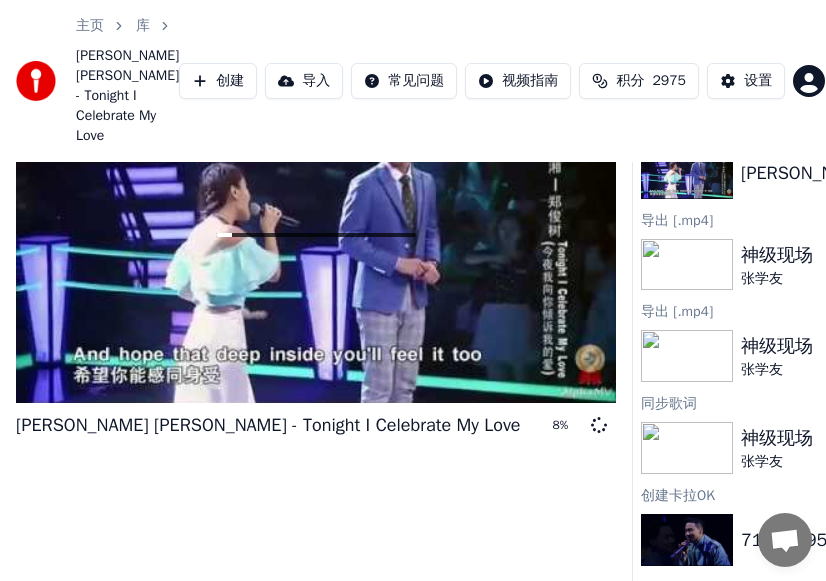 scroll, scrollTop: 78, scrollLeft: 0, axis: vertical 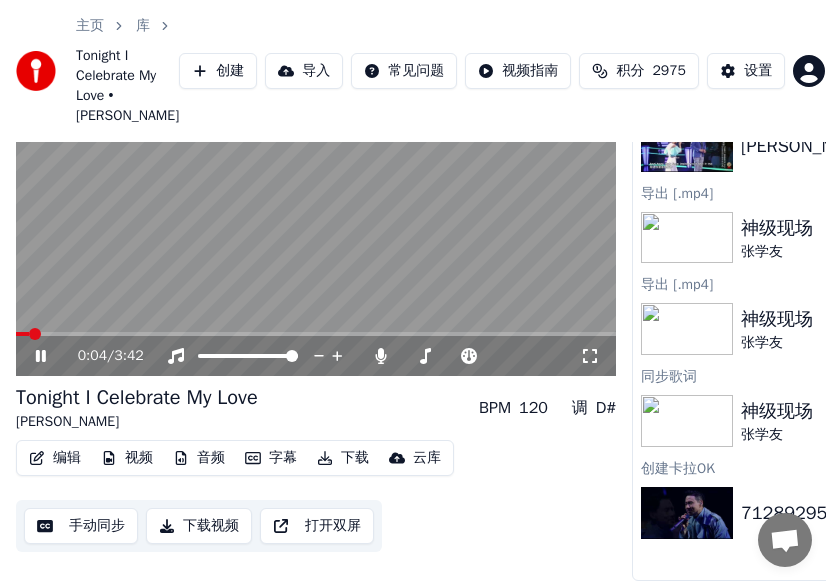 click on "字幕" at bounding box center [271, 458] 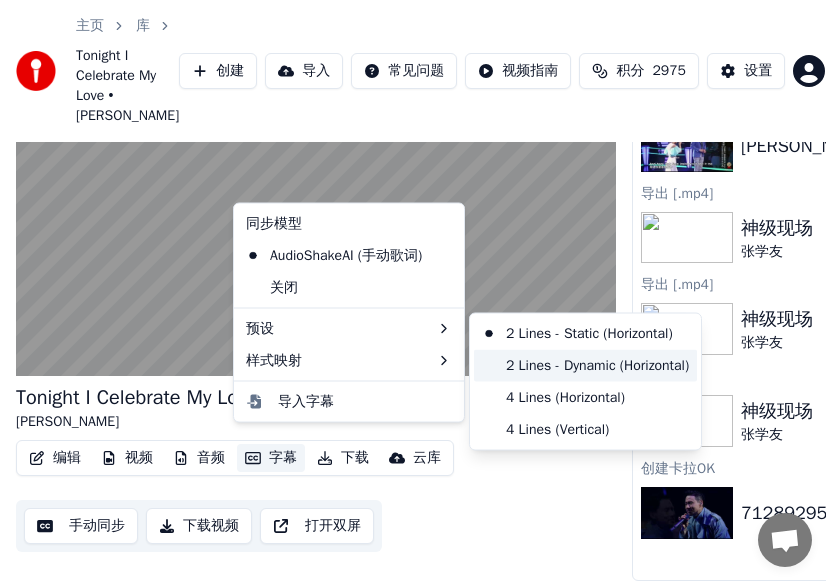 click on "2 Lines - Dynamic (Horizontal)" at bounding box center [585, 365] 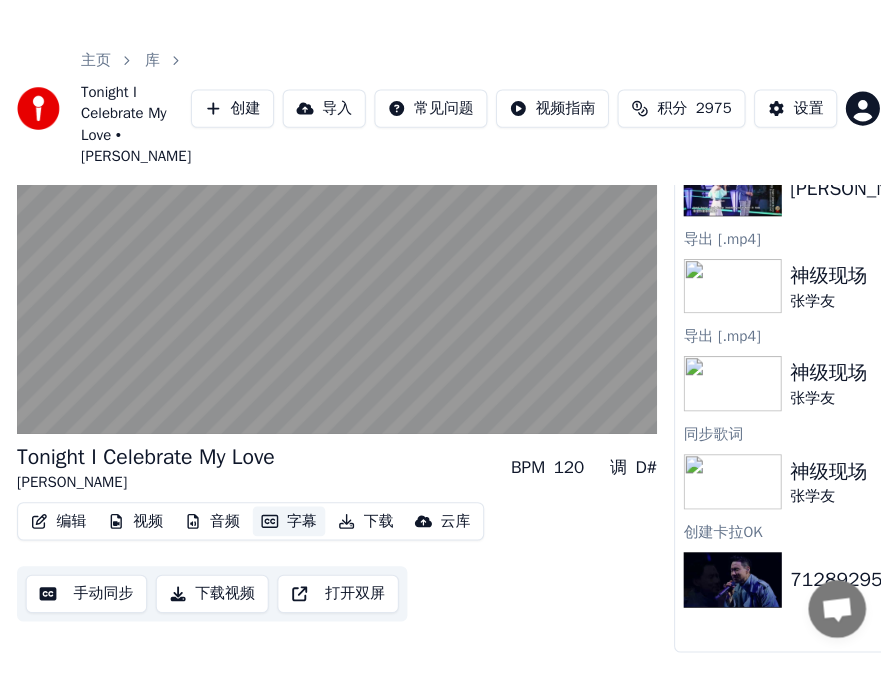 scroll, scrollTop: 81, scrollLeft: 0, axis: vertical 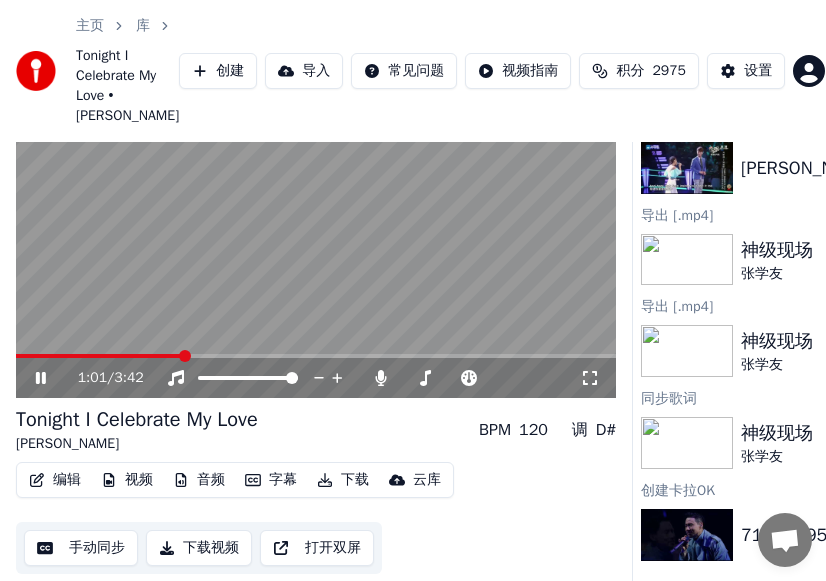 drag, startPoint x: 43, startPoint y: 398, endPoint x: -2, endPoint y: 400, distance: 45.044422 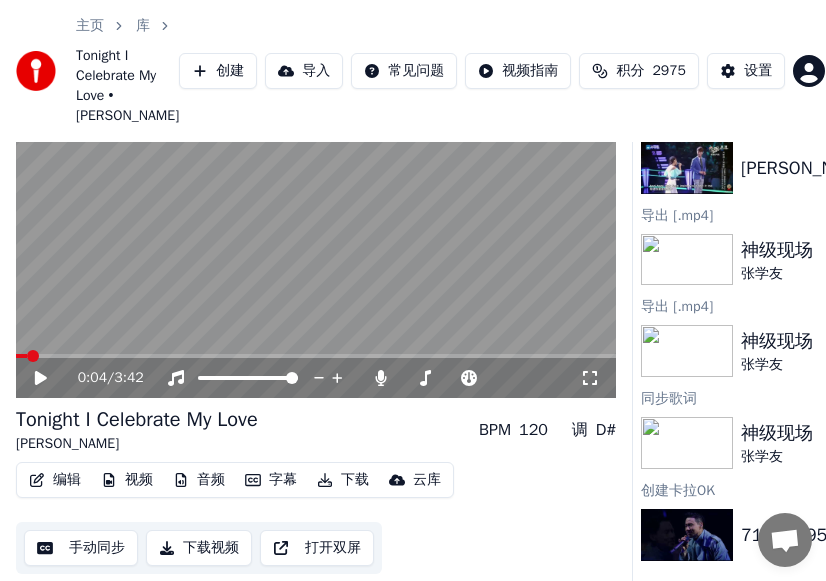 click at bounding box center (21, 356) 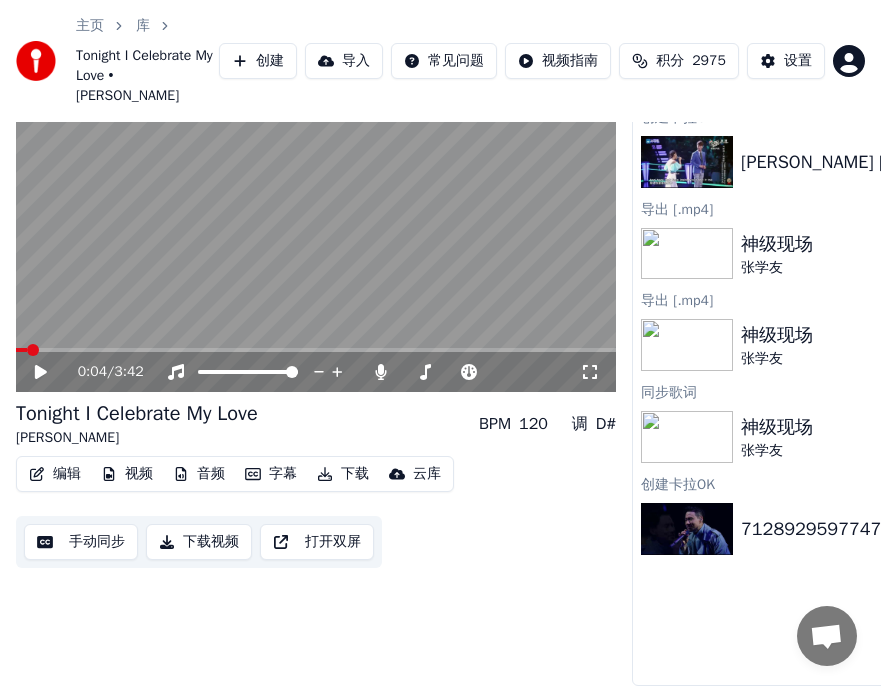 click at bounding box center (316, 224) 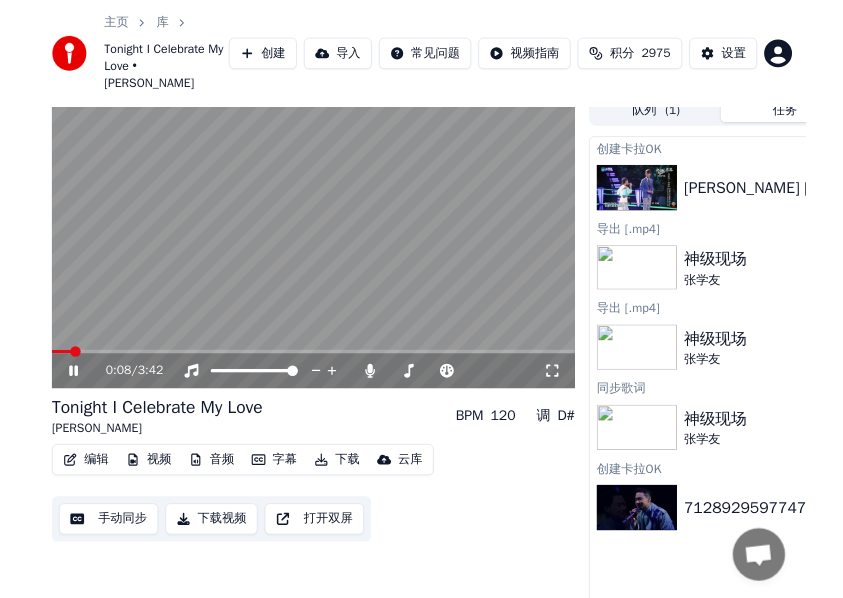 scroll, scrollTop: 0, scrollLeft: 0, axis: both 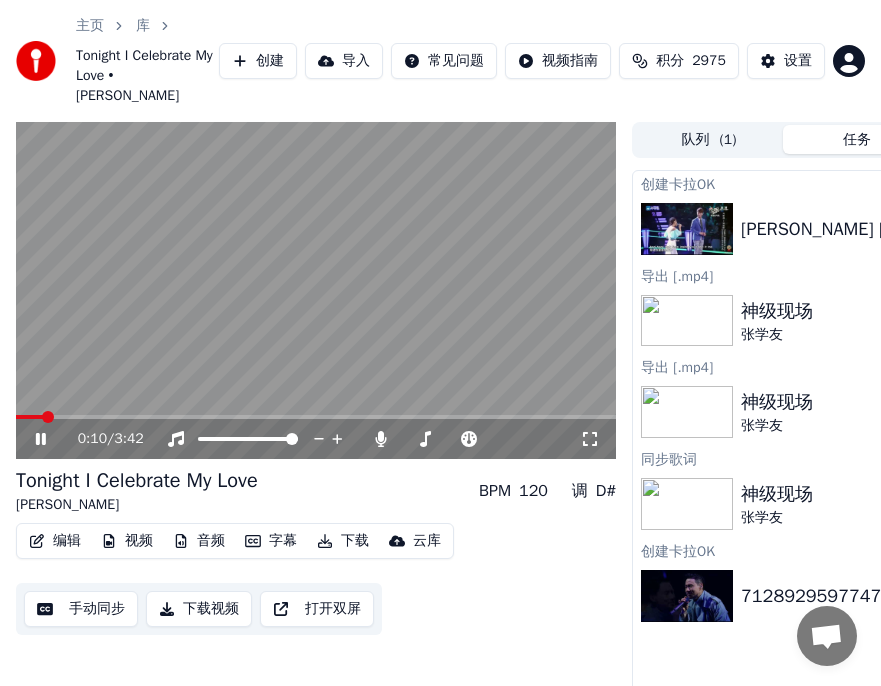 click 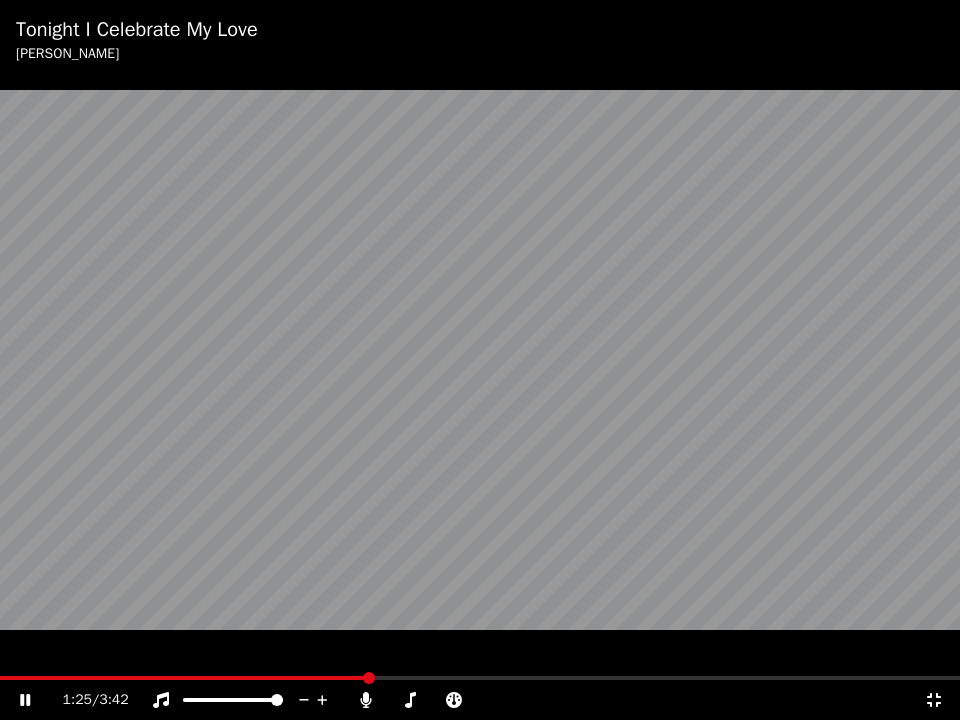 click at bounding box center [183, 678] 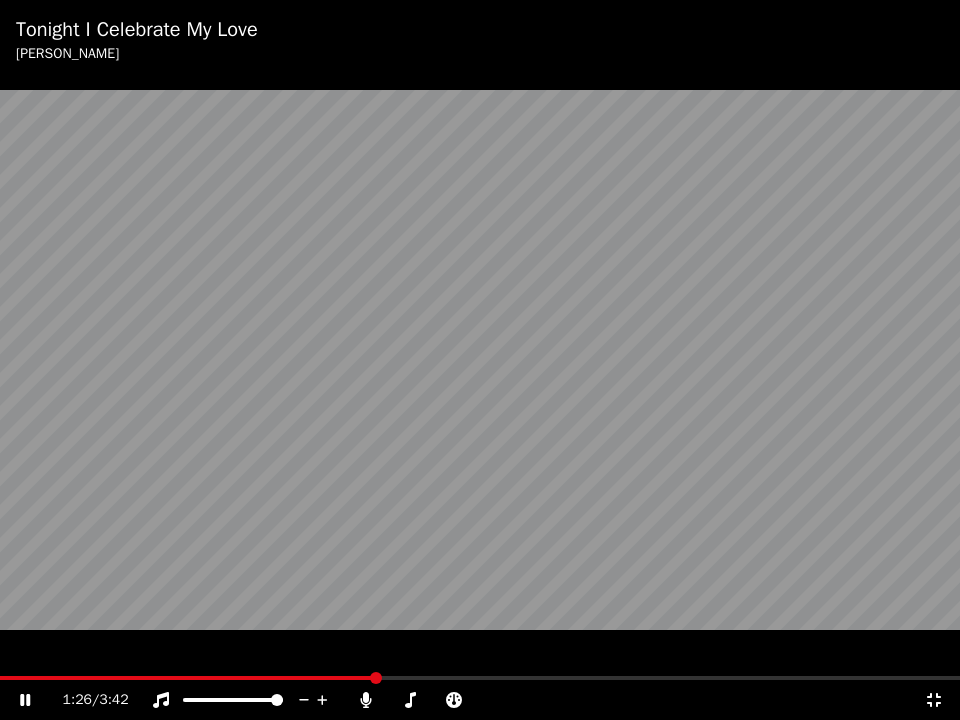 click on "1:26  /  3:42" at bounding box center (480, 700) 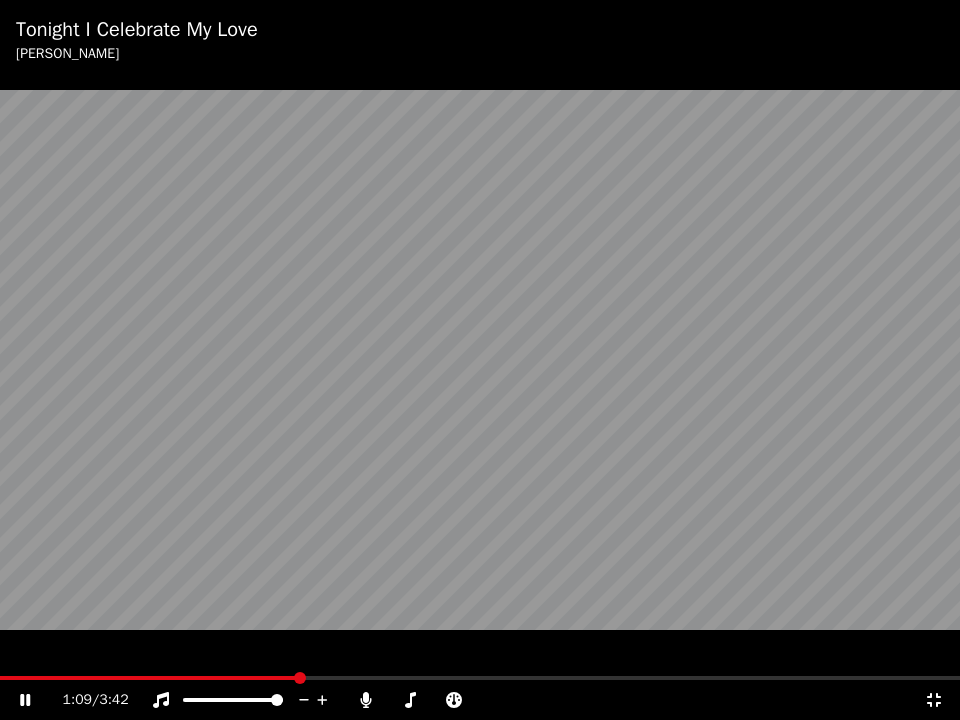 click at bounding box center [149, 678] 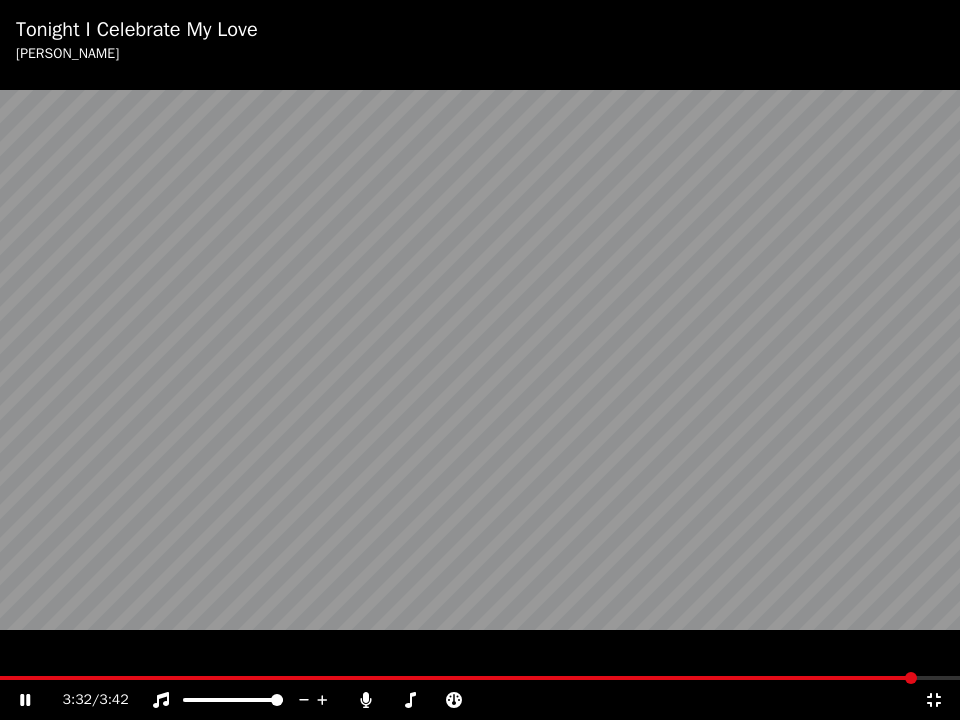 click at bounding box center (480, 360) 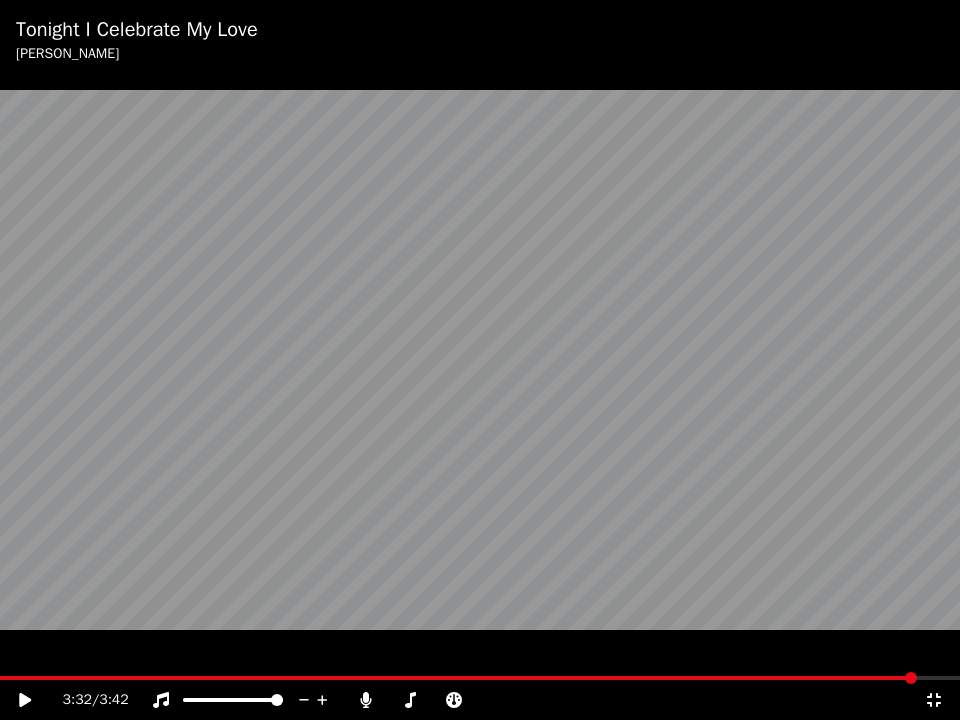 click at bounding box center [480, 360] 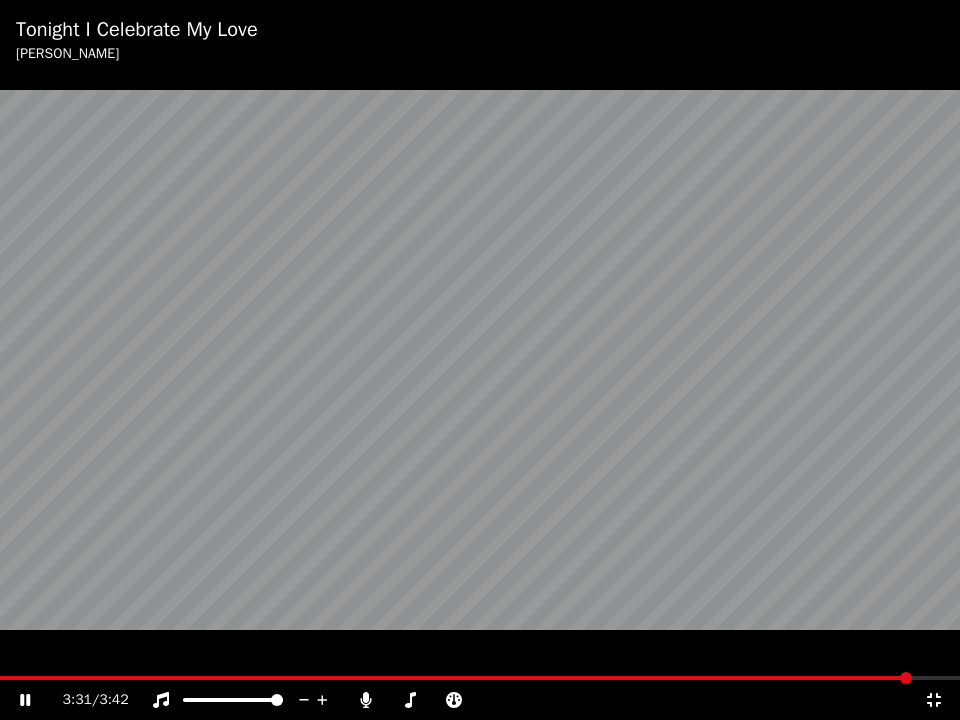 click at bounding box center (906, 678) 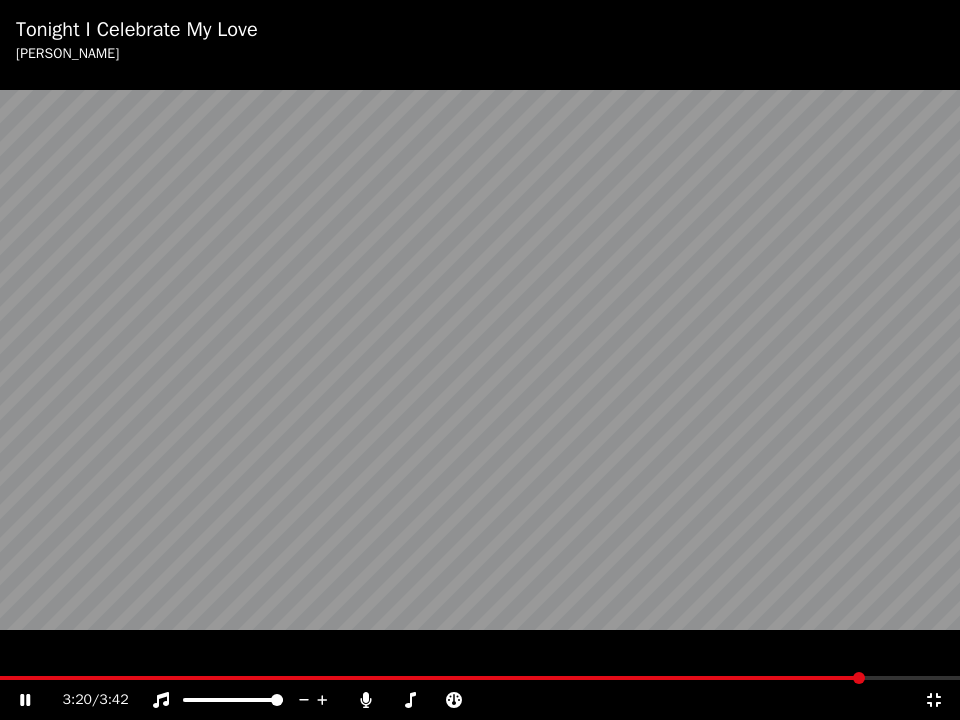 click at bounding box center [859, 678] 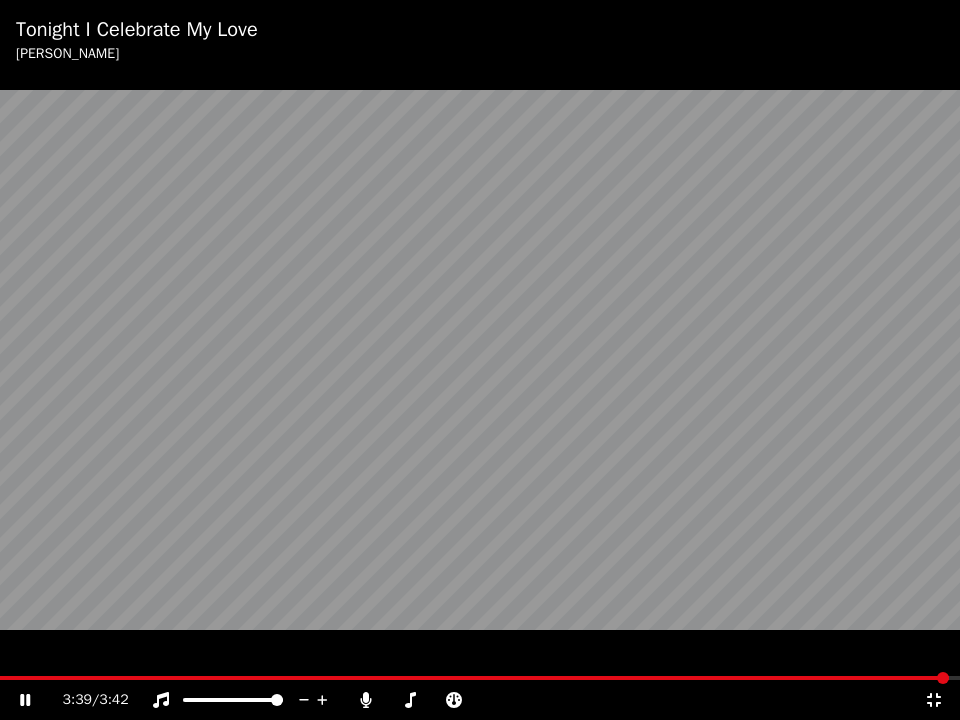 click on "Tonight I Celebrate My Love [PERSON_NAME]" at bounding box center [480, 40] 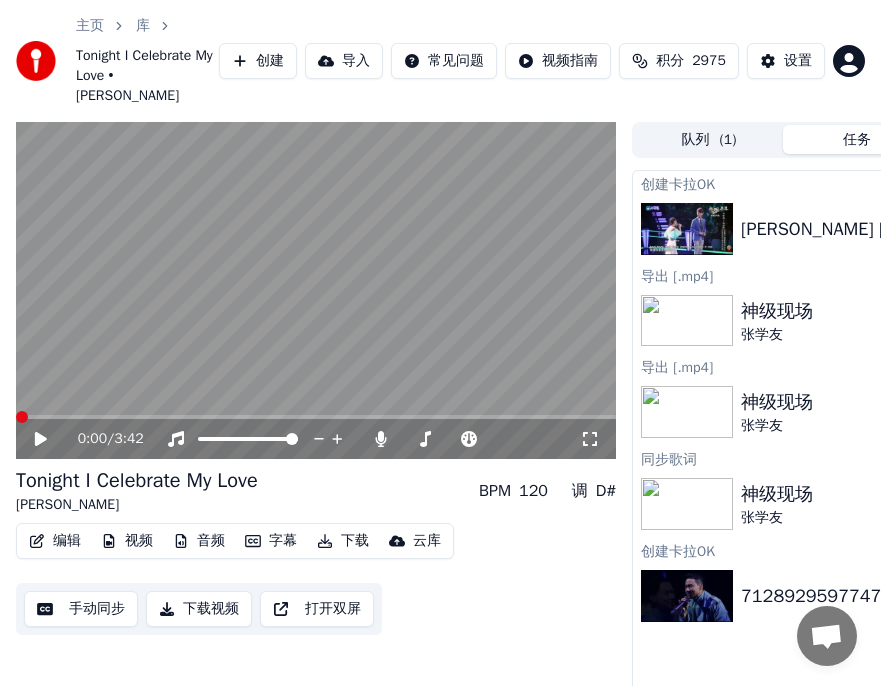 click at bounding box center (22, 417) 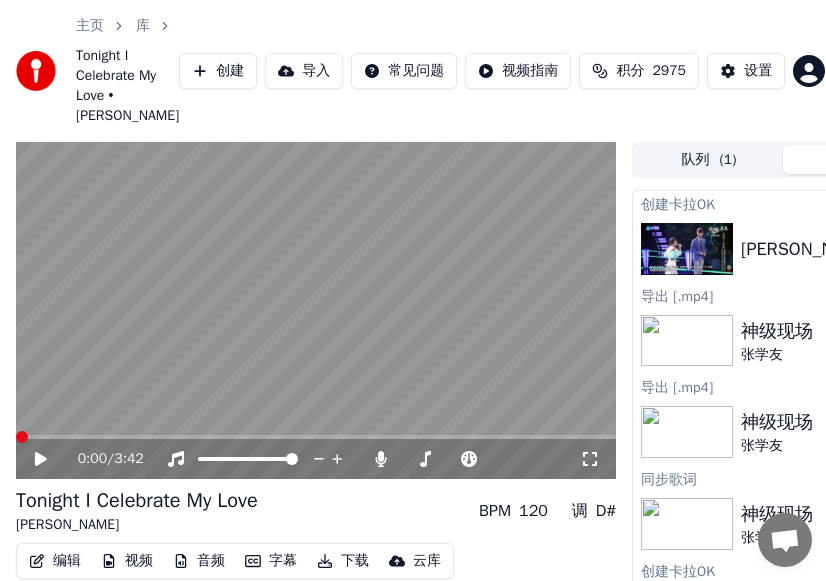 click 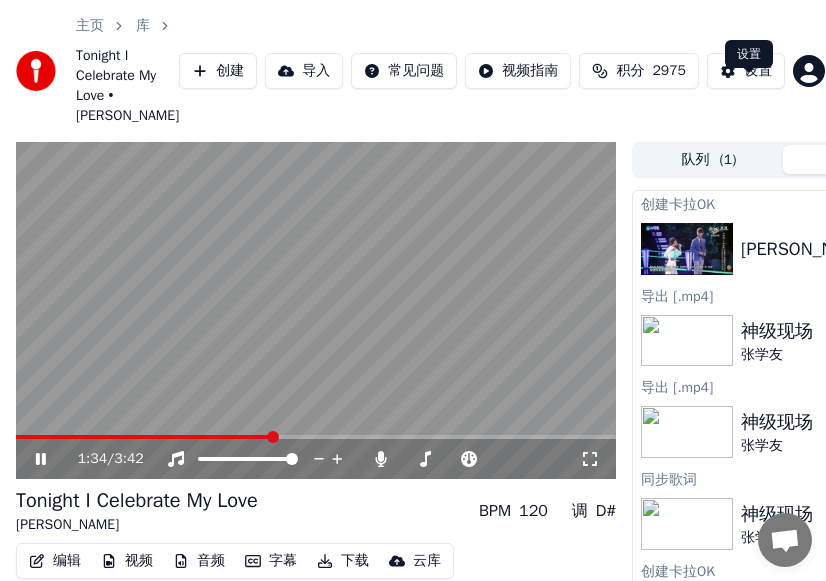 click on "设置" at bounding box center (758, 71) 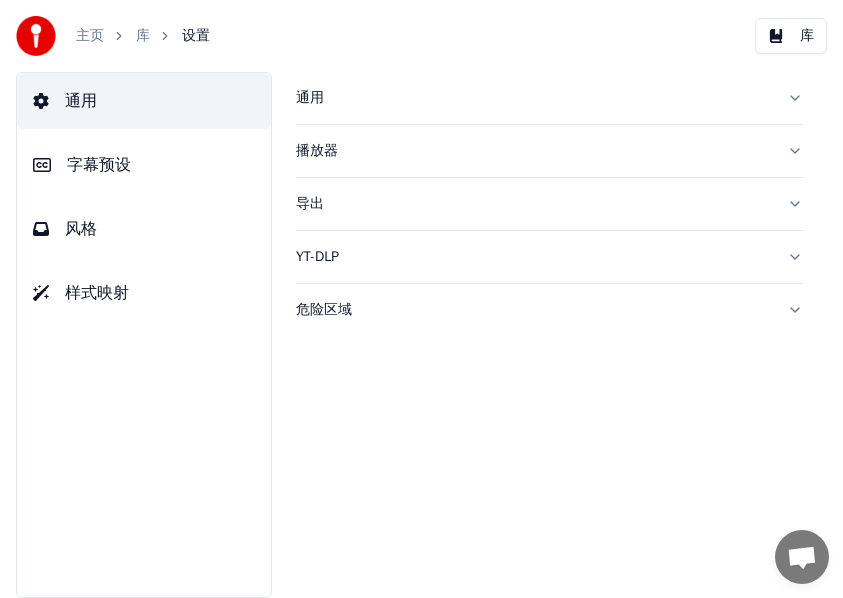 click on "风格" at bounding box center [81, 229] 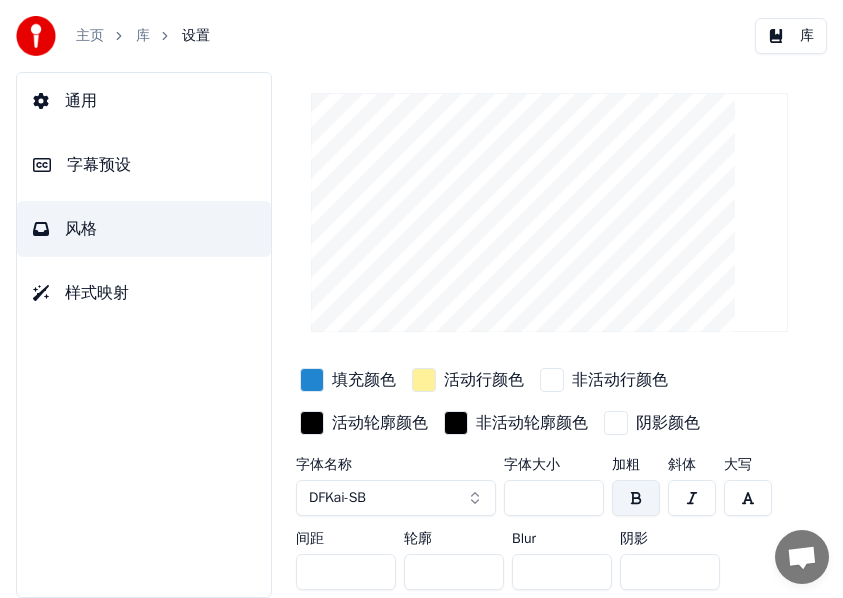 scroll, scrollTop: 84, scrollLeft: 0, axis: vertical 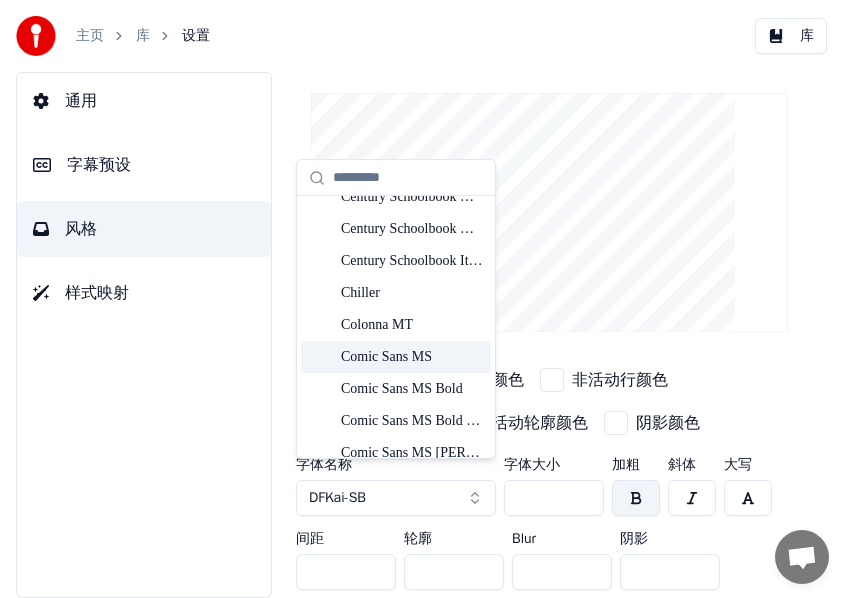 click on "Comic Sans MS" at bounding box center [412, 357] 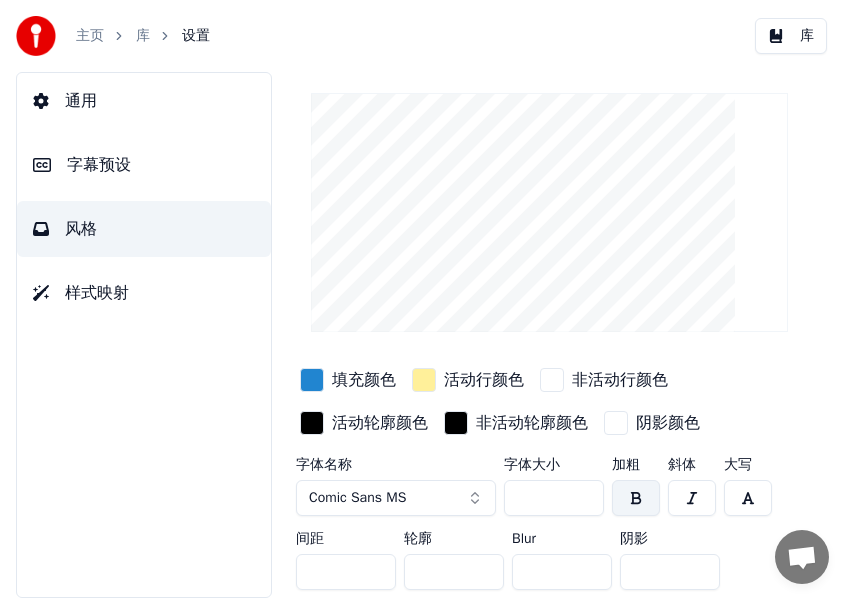 click on "Comic Sans MS" at bounding box center (396, 498) 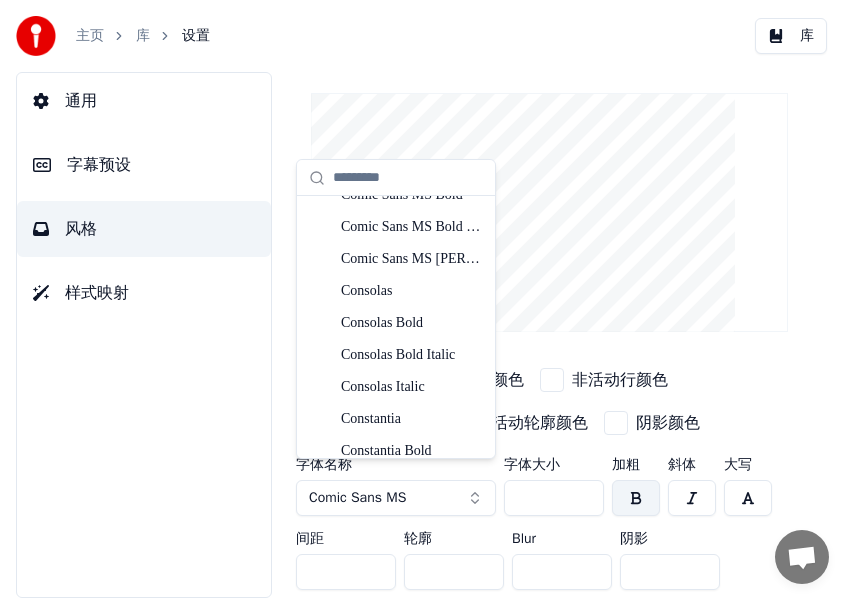 scroll, scrollTop: 3416, scrollLeft: 0, axis: vertical 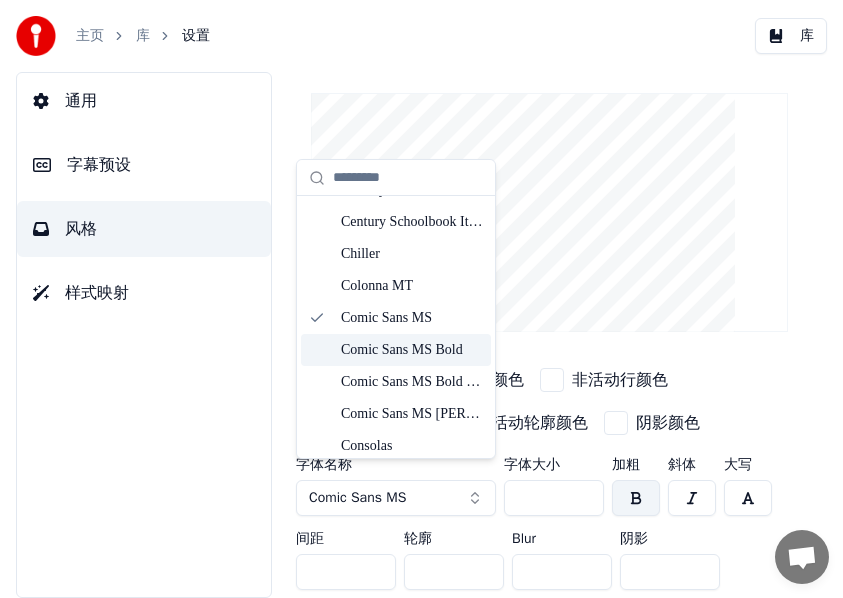 click on "Comic Sans MS Bold" at bounding box center (412, 350) 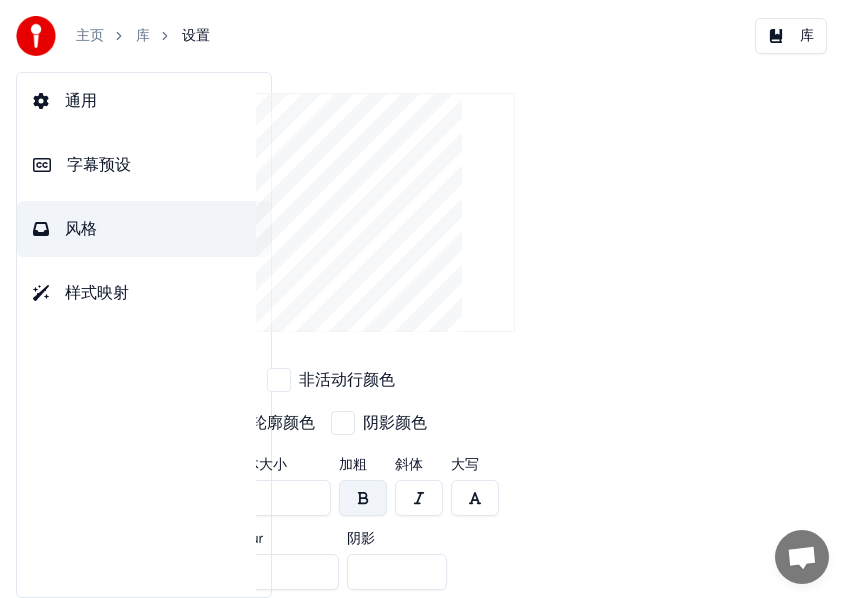 scroll, scrollTop: 84, scrollLeft: 320, axis: both 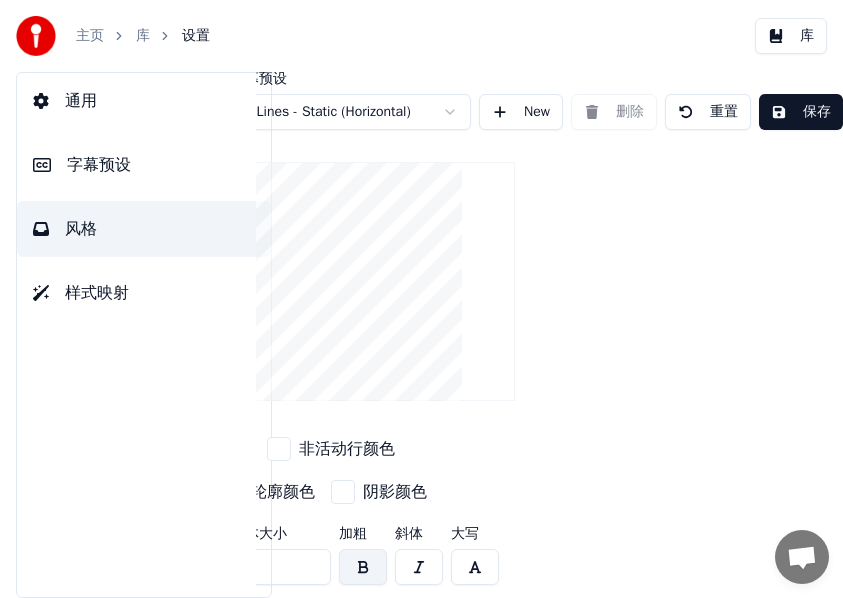 click on "保存" at bounding box center (801, 112) 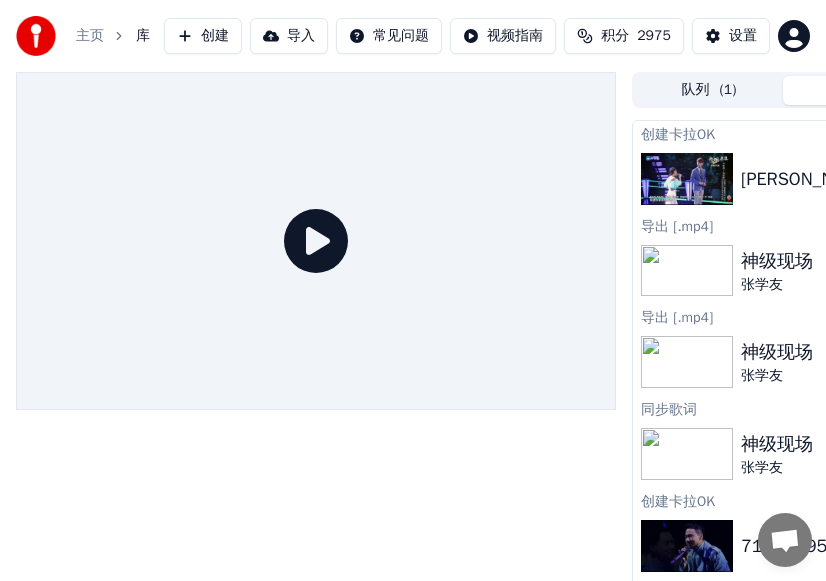 scroll, scrollTop: 0, scrollLeft: 256, axis: horizontal 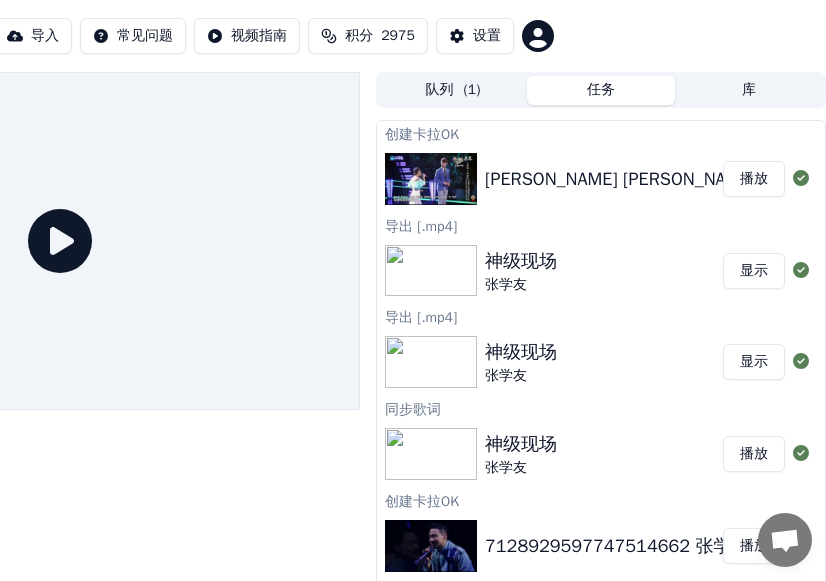 click on "播放" at bounding box center (754, 179) 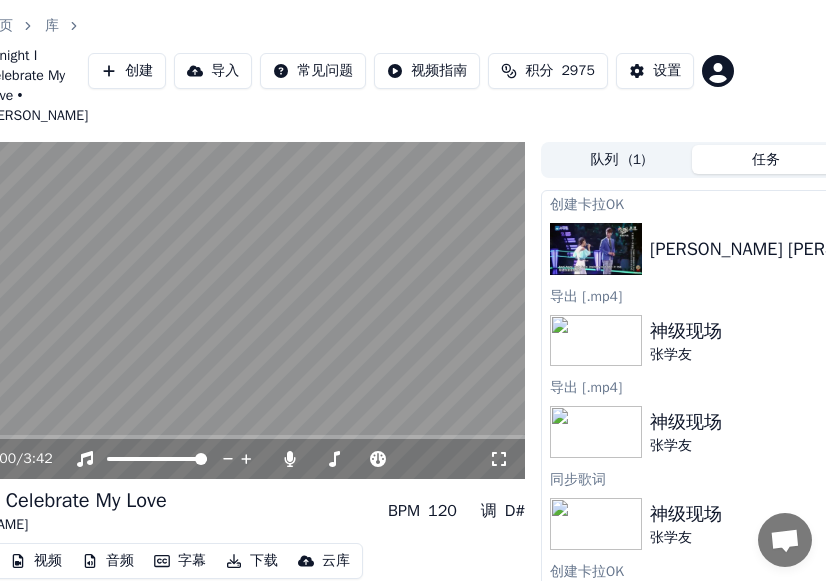 scroll, scrollTop: 0, scrollLeft: 0, axis: both 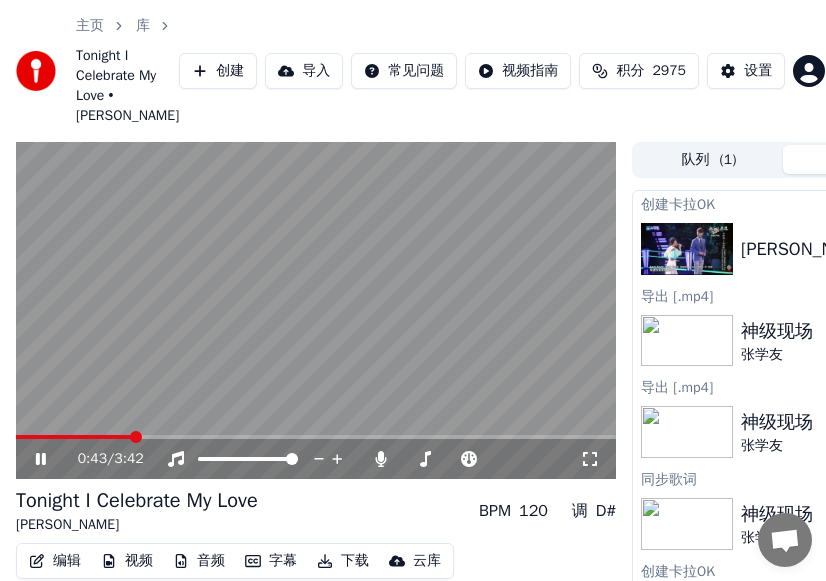 click at bounding box center (136, 437) 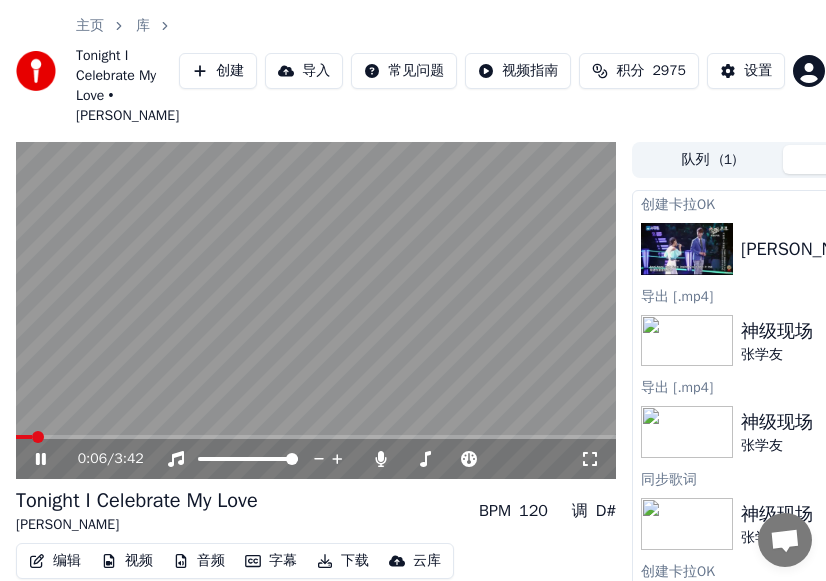 click at bounding box center [24, 437] 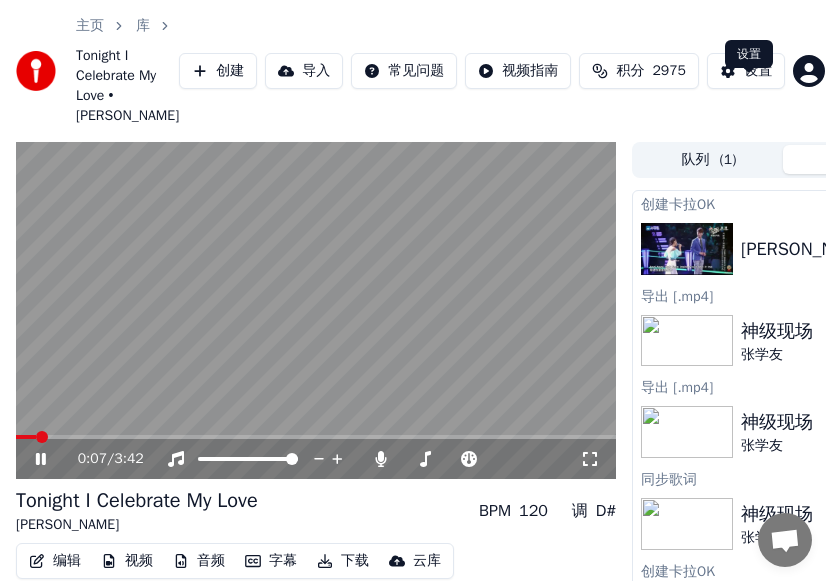 click on "设置" at bounding box center [758, 71] 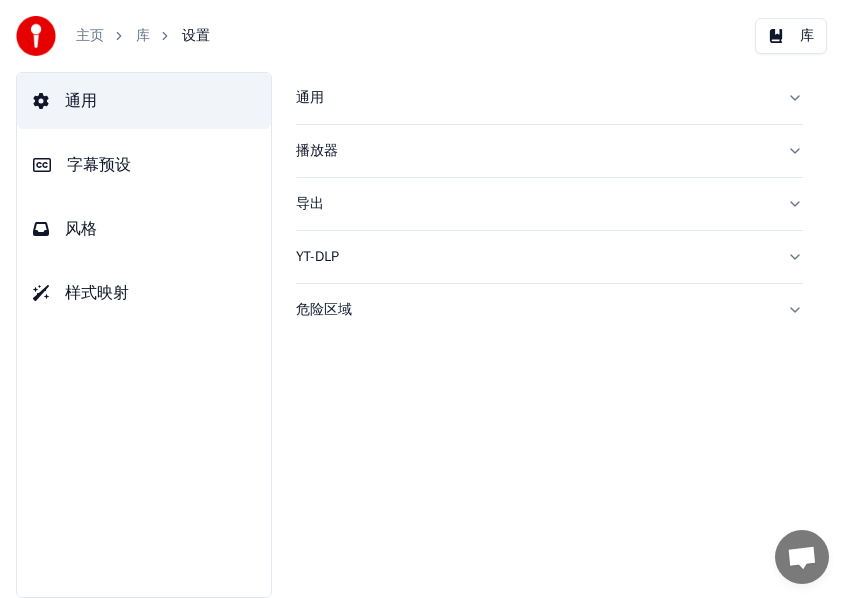 click on "风格" at bounding box center (81, 229) 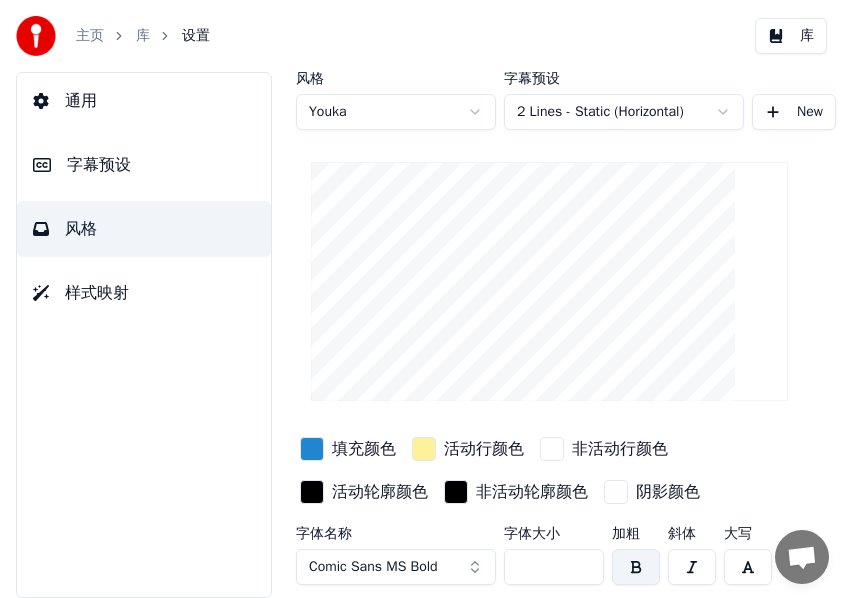 drag, startPoint x: 529, startPoint y: 566, endPoint x: 542, endPoint y: 564, distance: 13.152946 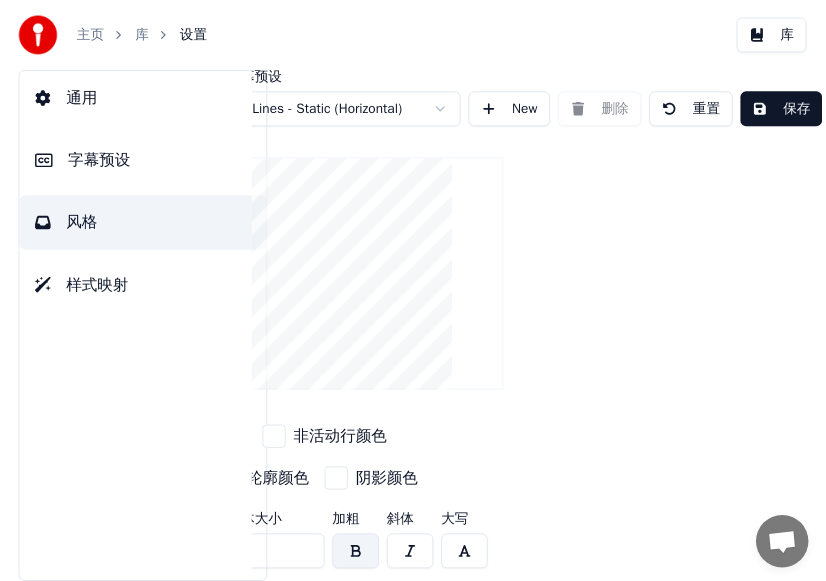 scroll, scrollTop: 0, scrollLeft: 326, axis: horizontal 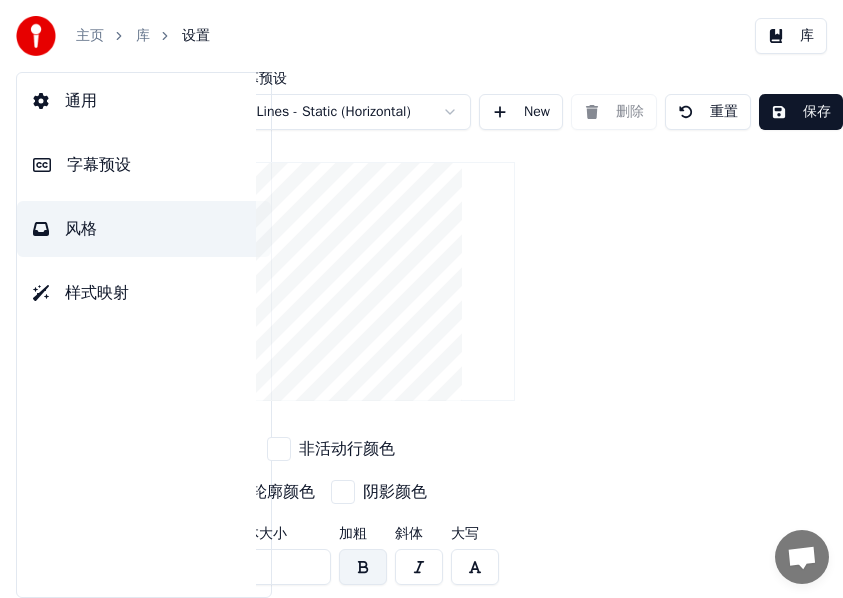 type on "***" 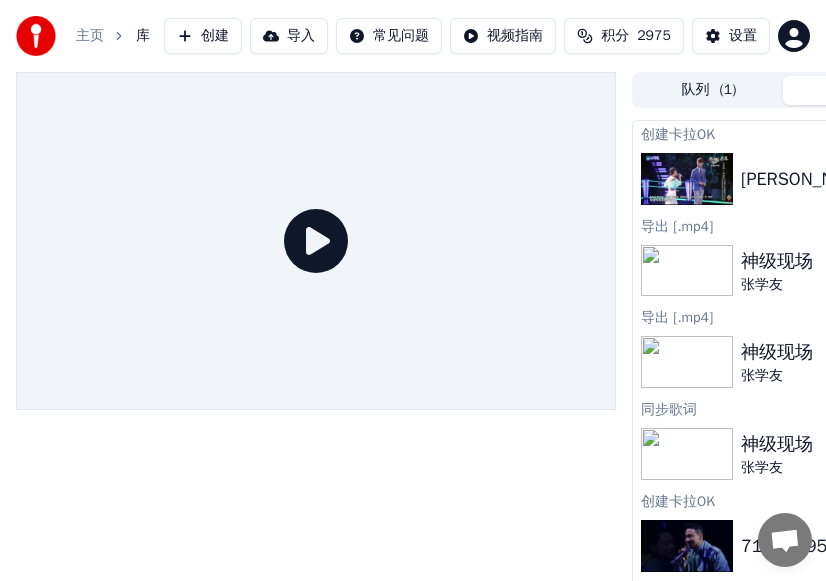 scroll, scrollTop: 0, scrollLeft: 256, axis: horizontal 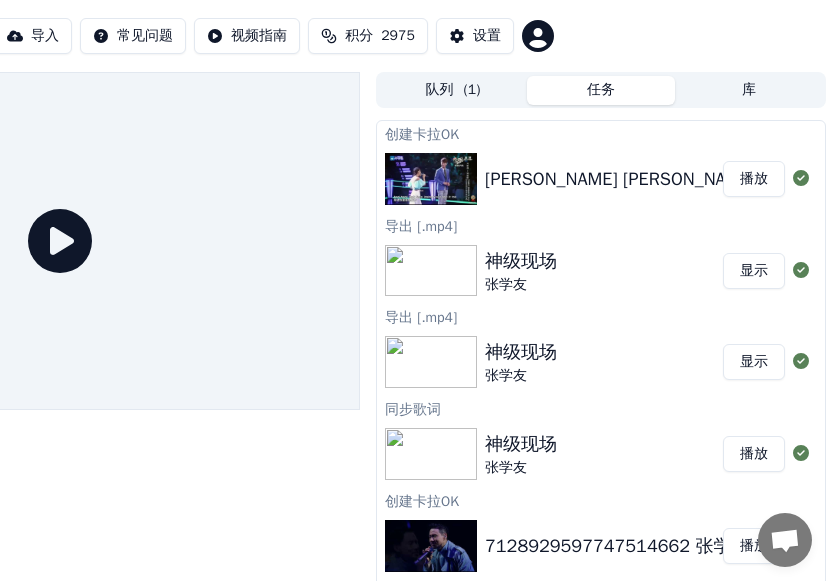 click on "播放" at bounding box center (754, 179) 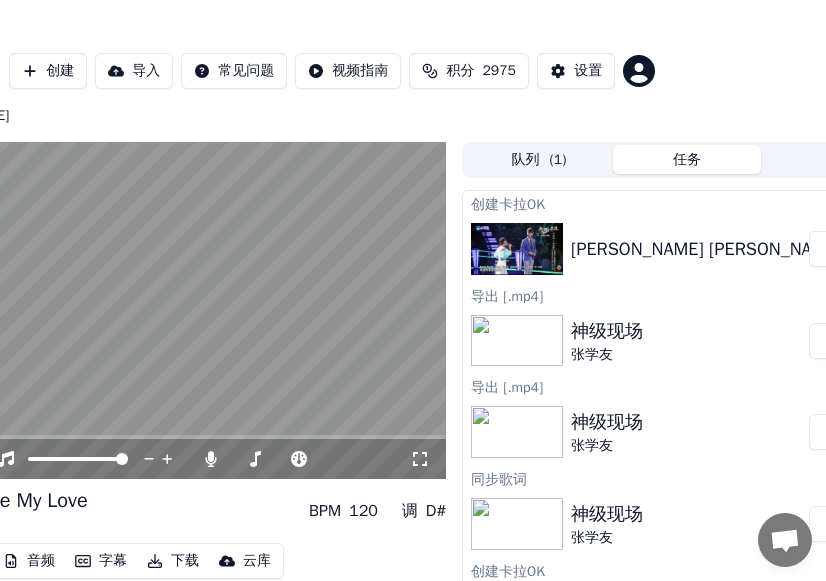 scroll, scrollTop: 0, scrollLeft: 0, axis: both 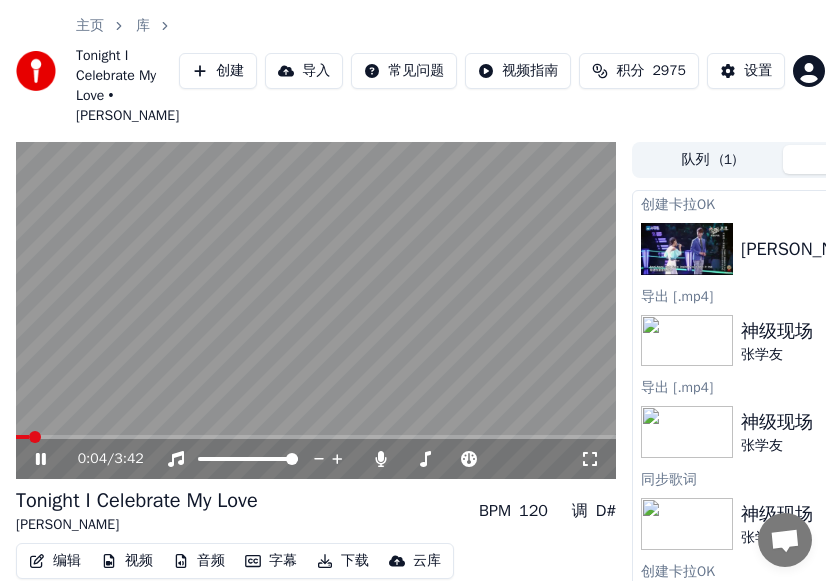 click 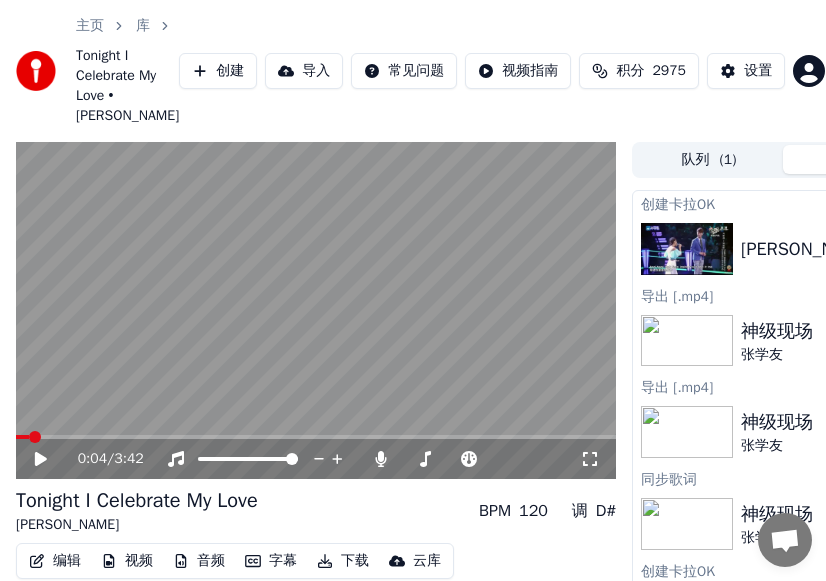 scroll, scrollTop: 167, scrollLeft: 0, axis: vertical 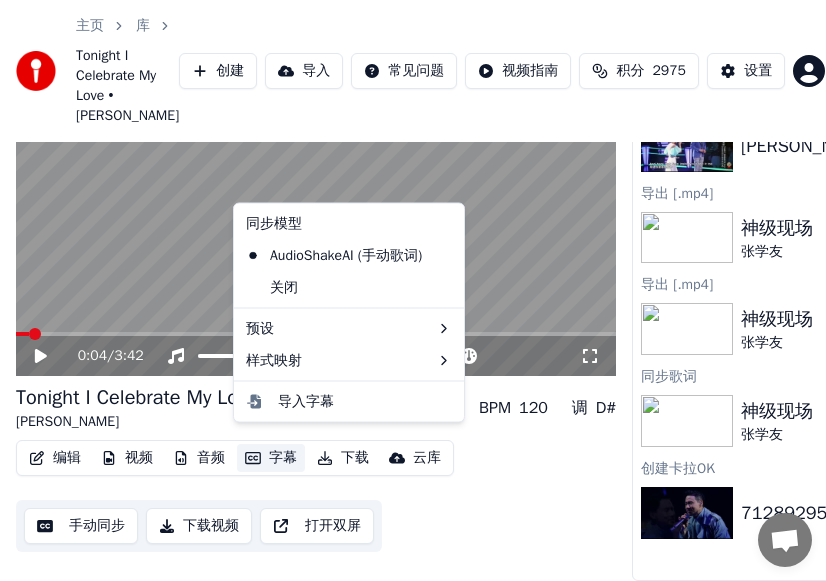 click on "字幕" at bounding box center [271, 458] 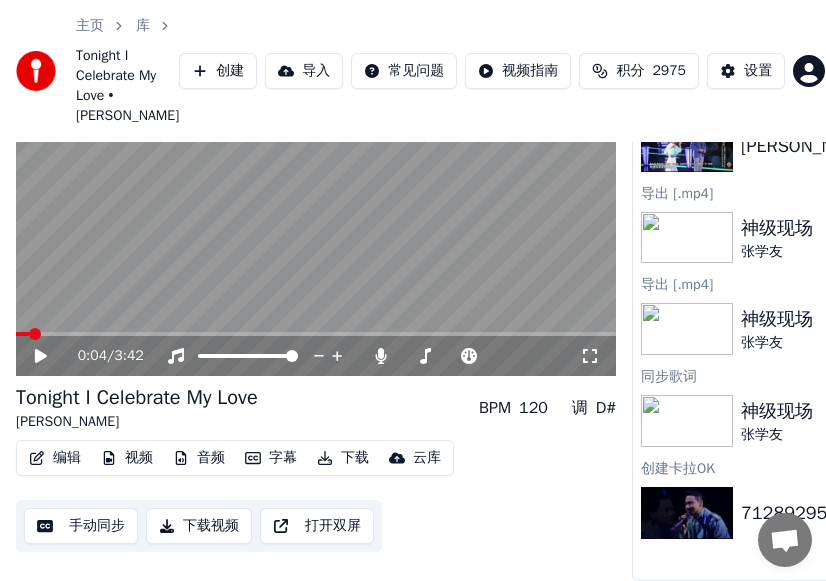 click on "Tonight I Celebrate My Love [PERSON_NAME] BPM 120 调 D#" at bounding box center (316, 408) 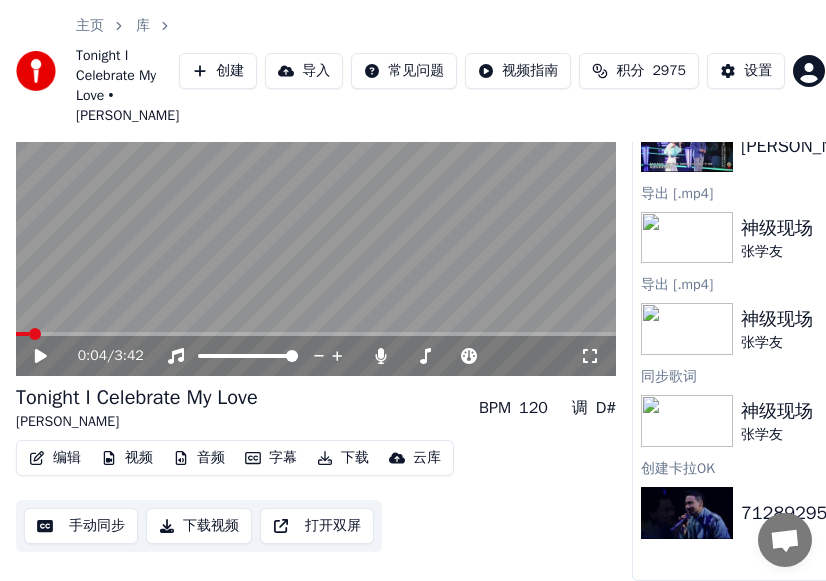 click 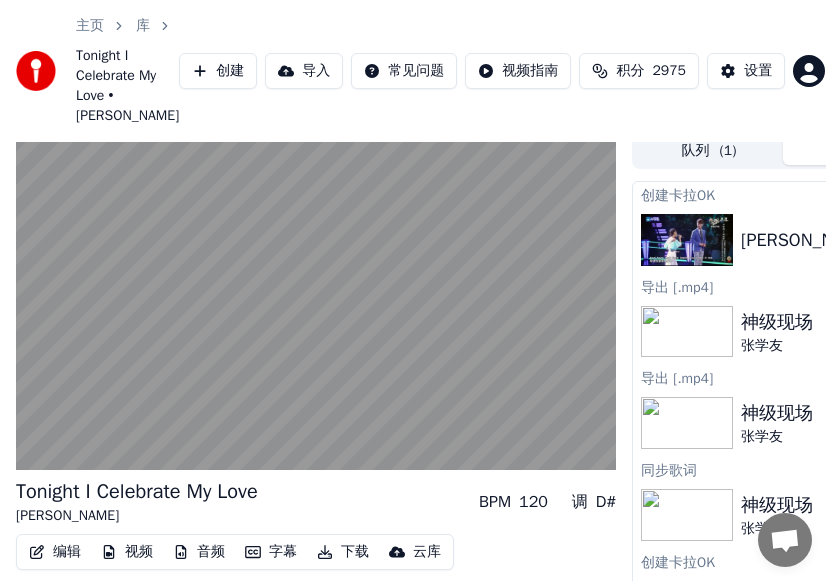 scroll, scrollTop: 2, scrollLeft: 0, axis: vertical 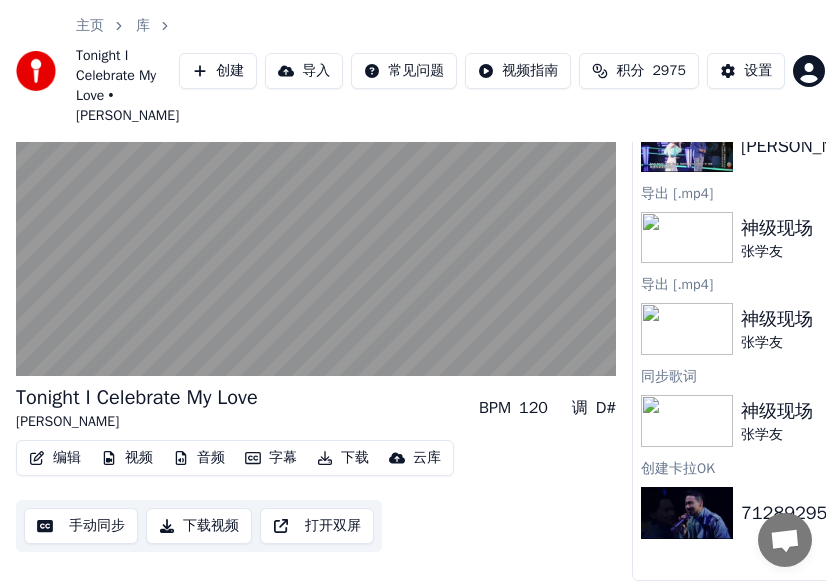click on "下载" at bounding box center [343, 458] 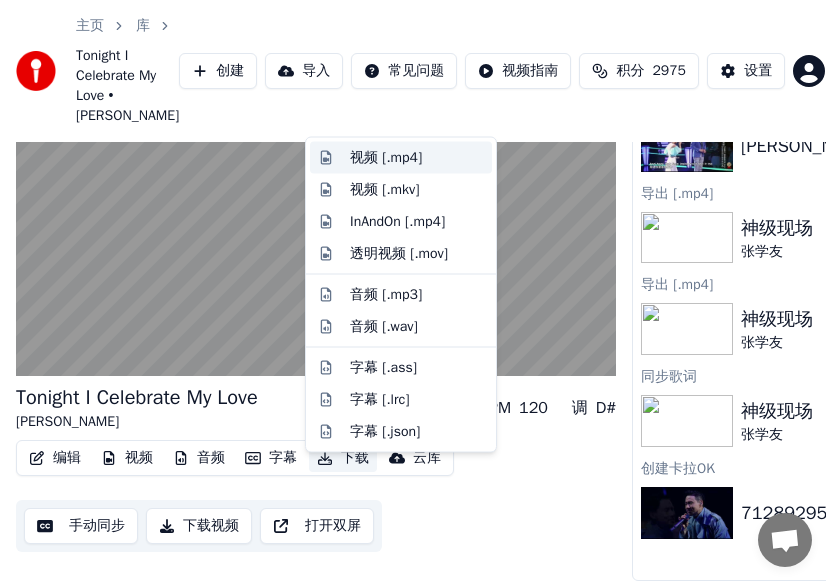 click on "视频 [.mp4]" at bounding box center (386, 158) 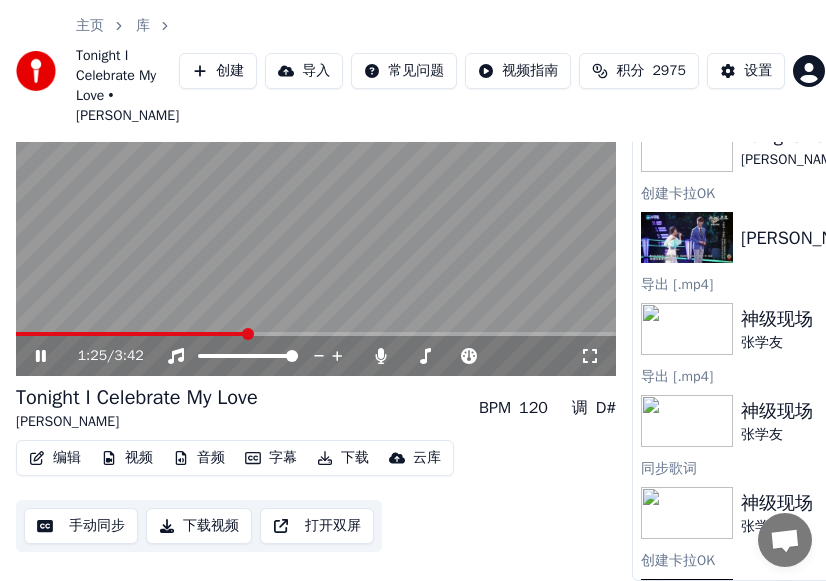click 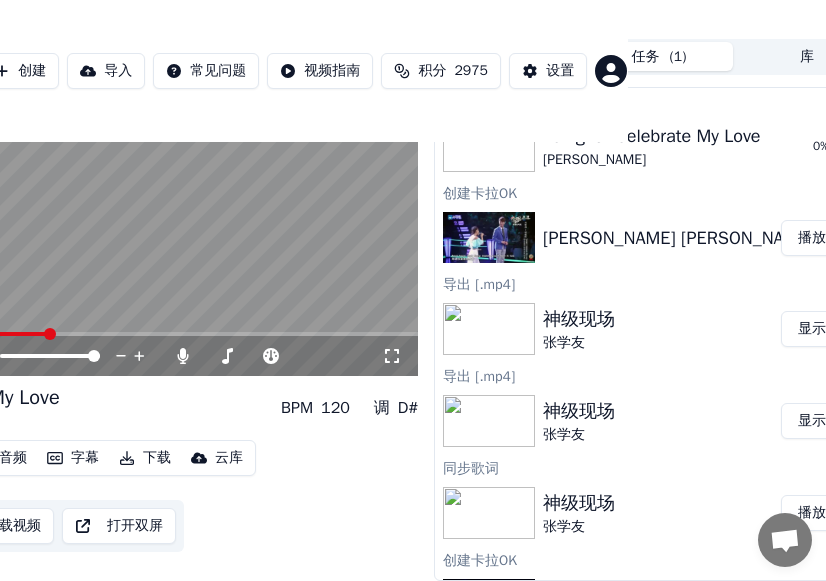 scroll, scrollTop: 137, scrollLeft: 256, axis: both 